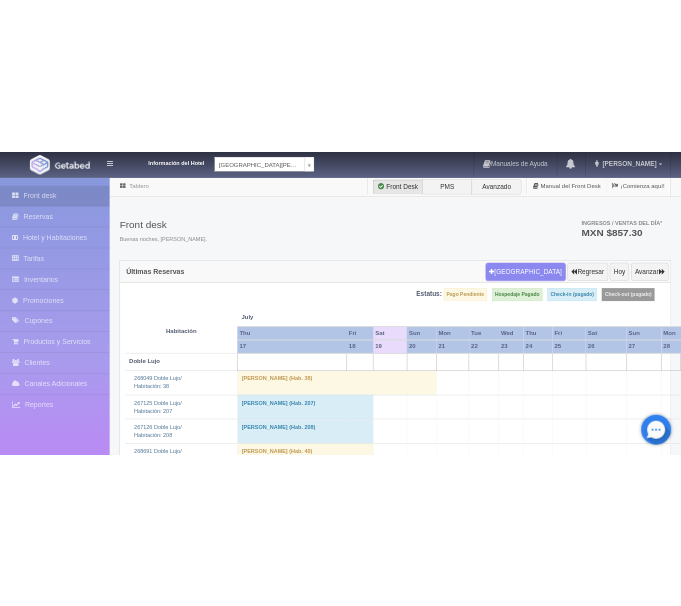 scroll, scrollTop: 0, scrollLeft: 0, axis: both 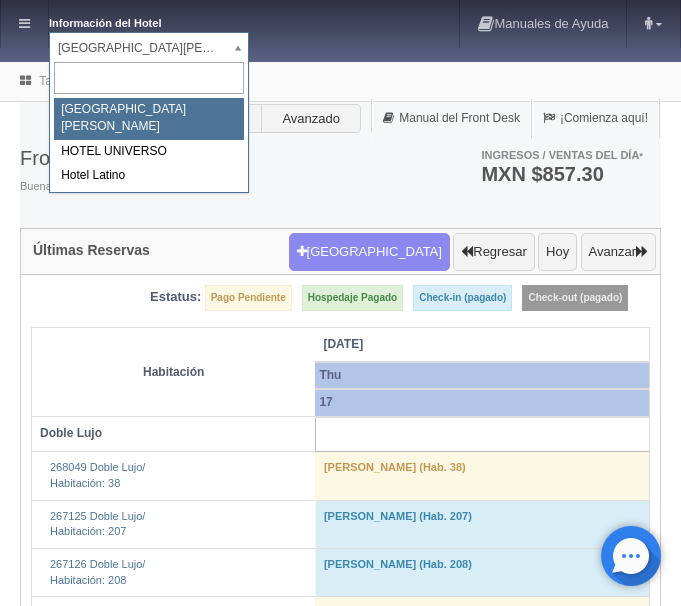 click on "Información del Hotel
HOTEL SAN FRANCISCO PLAZA
HOTEL SAN FRANCISCO PLAZA
HOTEL UNIVERSO
Hotel Latino
Manuales de Ayuda
Actualizaciones recientes
ana del carmen
Mi Perfil
Salir / Log Out
Procesando...
Front desk
Reservas
Hotel y Habitaciones
Tarifas
Inventarios
Promociones
Cupones
Productos y Servicios" at bounding box center [340, 2348] 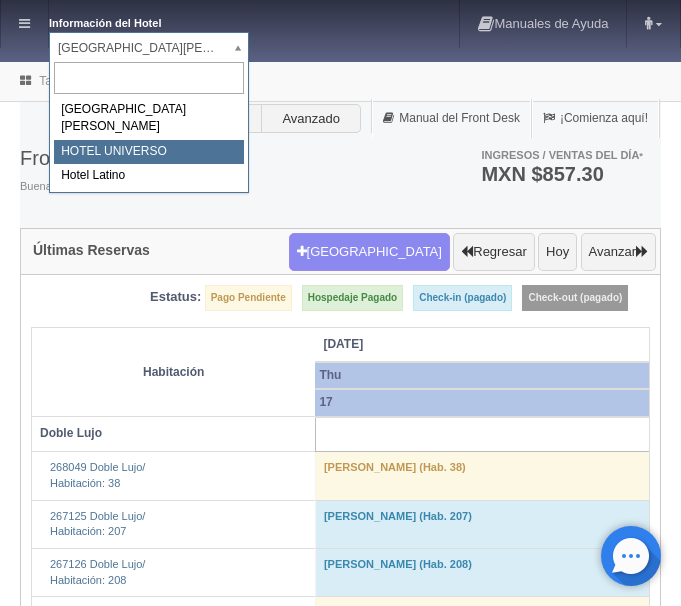 select on "358" 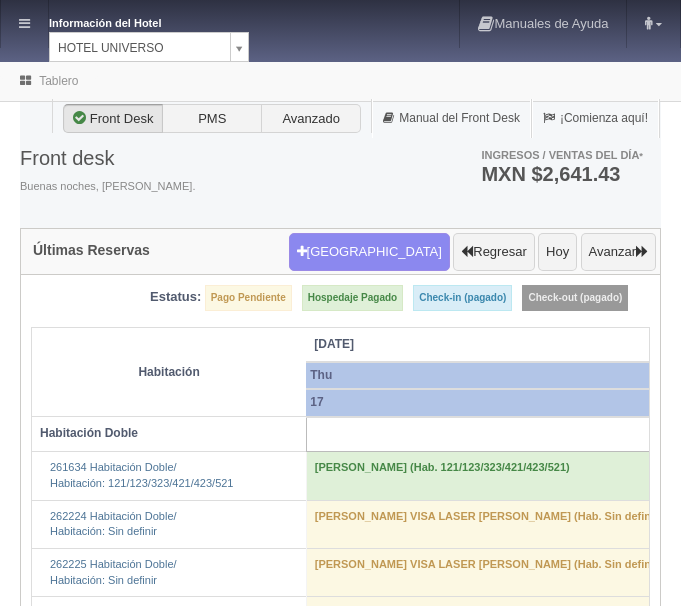 scroll, scrollTop: 0, scrollLeft: 0, axis: both 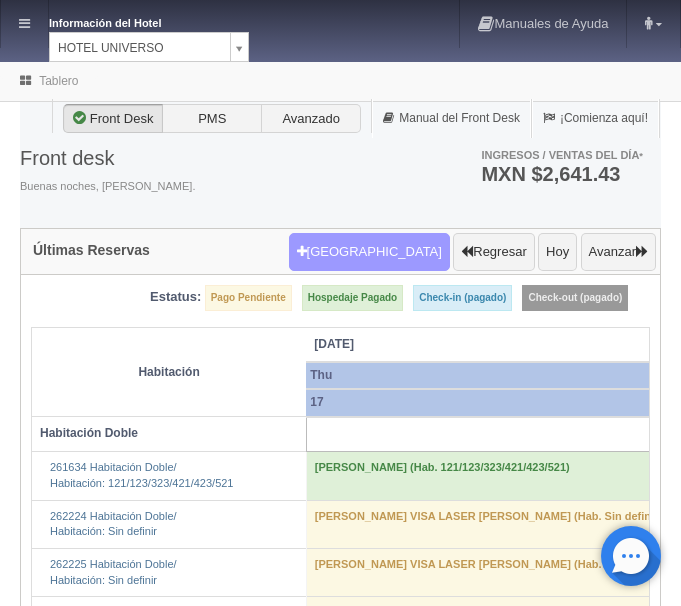 click on "[GEOGRAPHIC_DATA]" at bounding box center [369, 252] 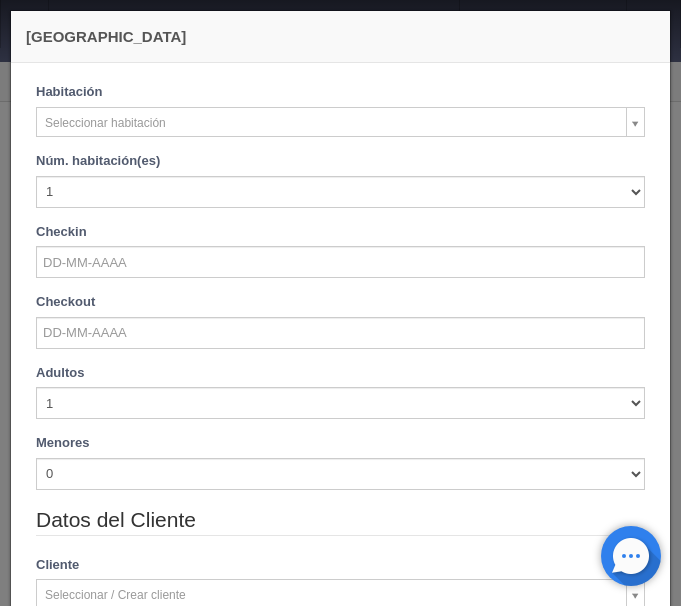checkbox on "false" 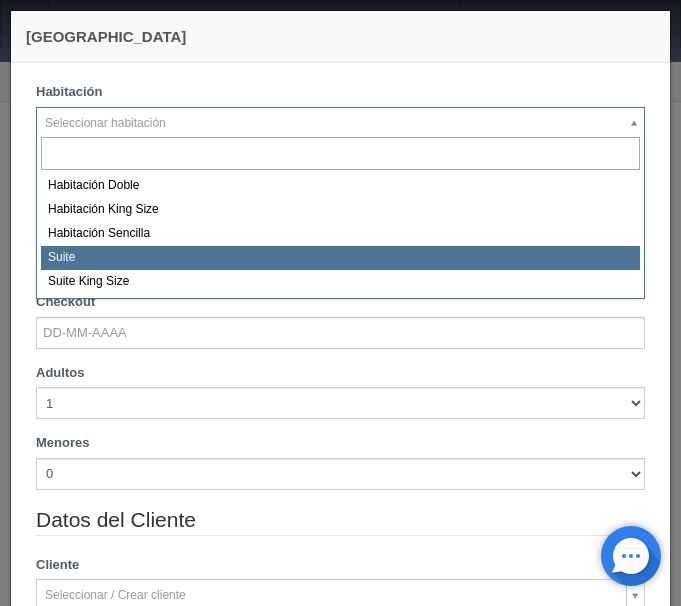 select on "584" 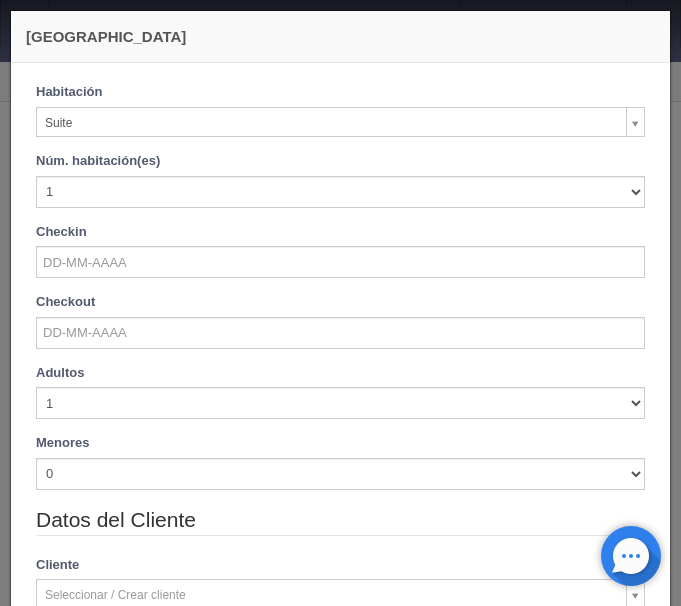 checkbox on "false" 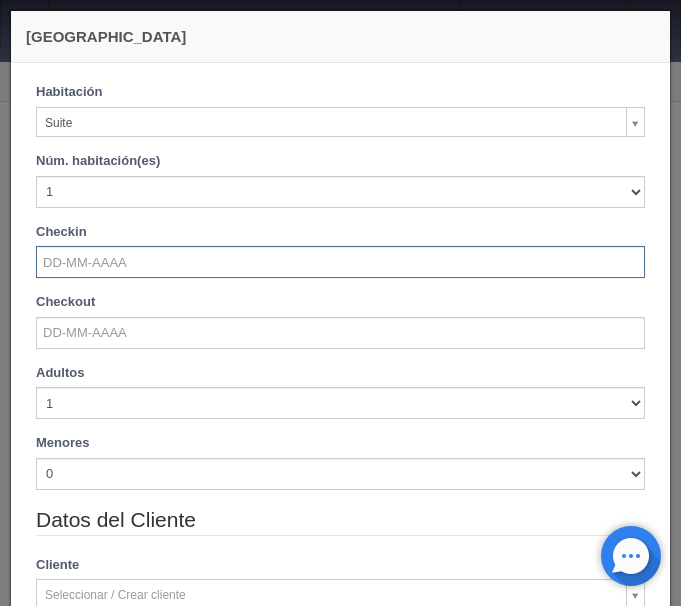 click at bounding box center (340, 262) 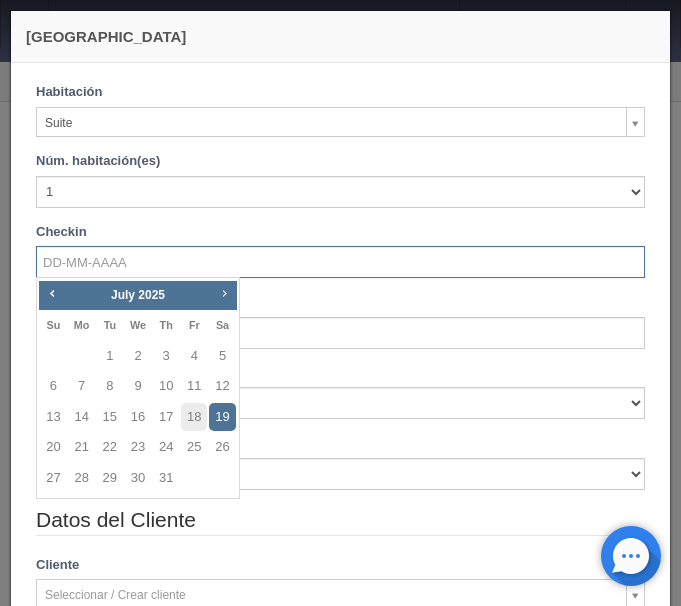 click on "Next" at bounding box center [224, 293] 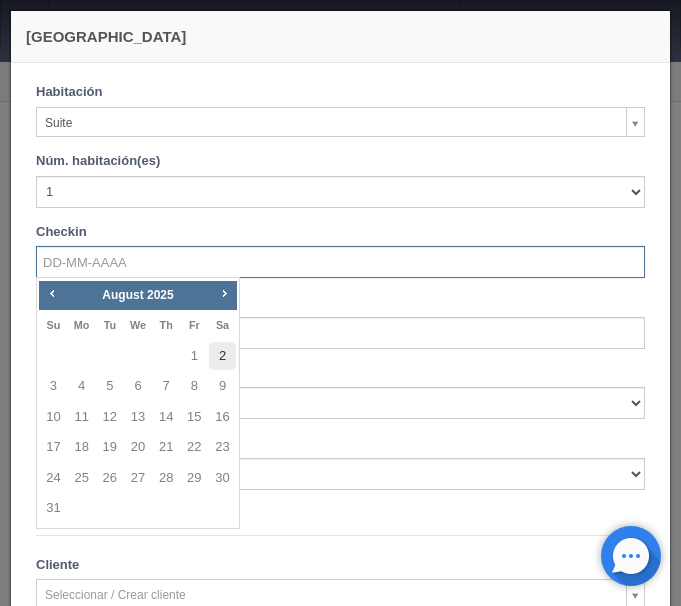 click on "2" at bounding box center [222, 356] 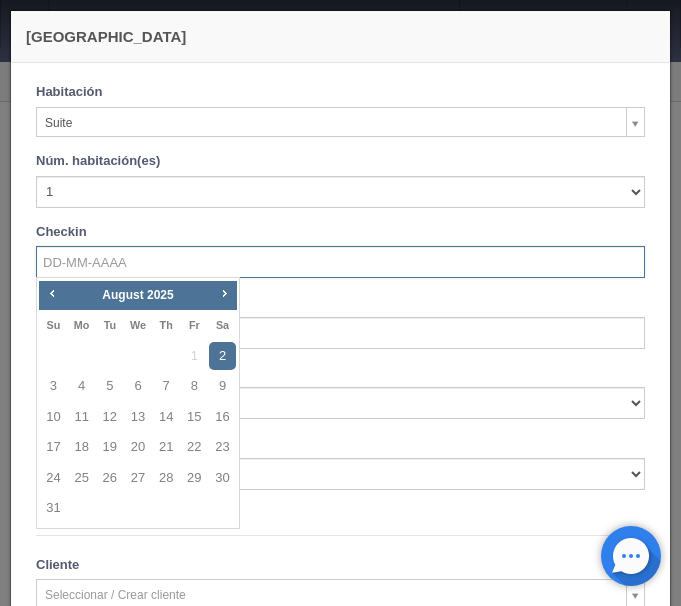 type on "02-08-2025" 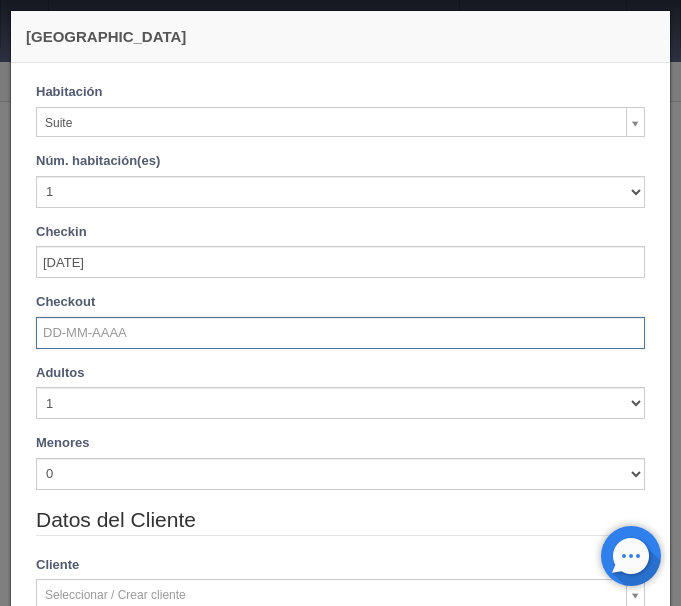 click at bounding box center (340, 333) 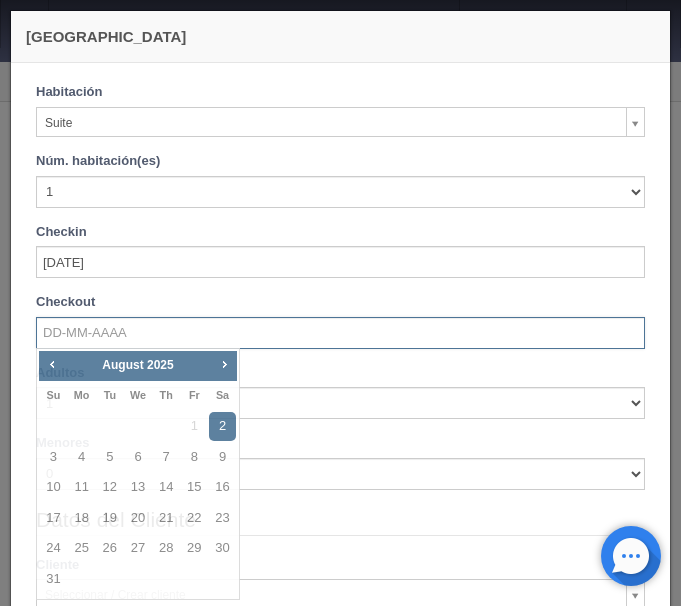 checkbox on "false" 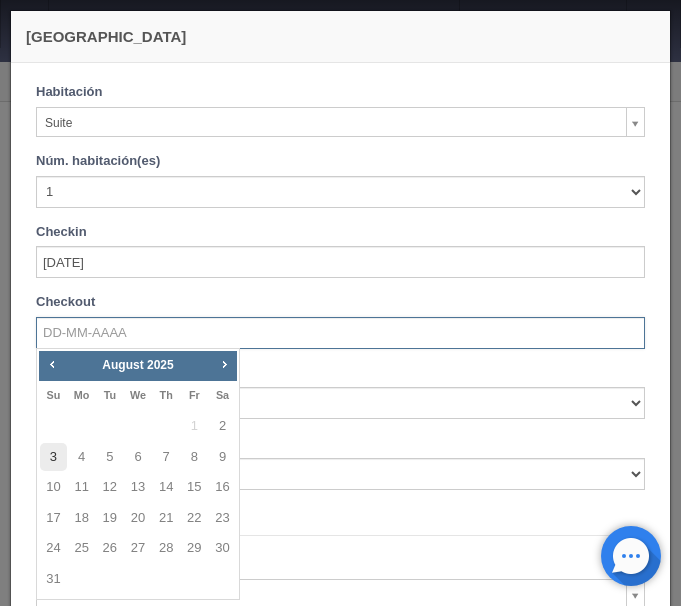 click on "3" at bounding box center [53, 457] 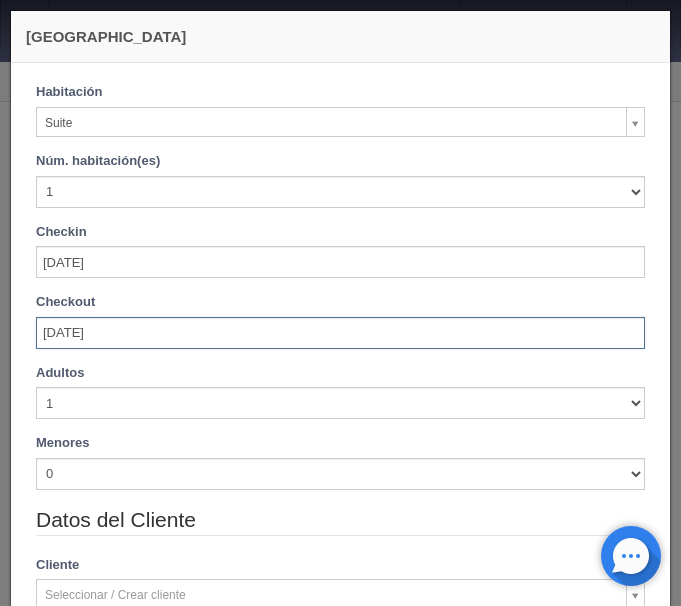 scroll, scrollTop: 84, scrollLeft: 0, axis: vertical 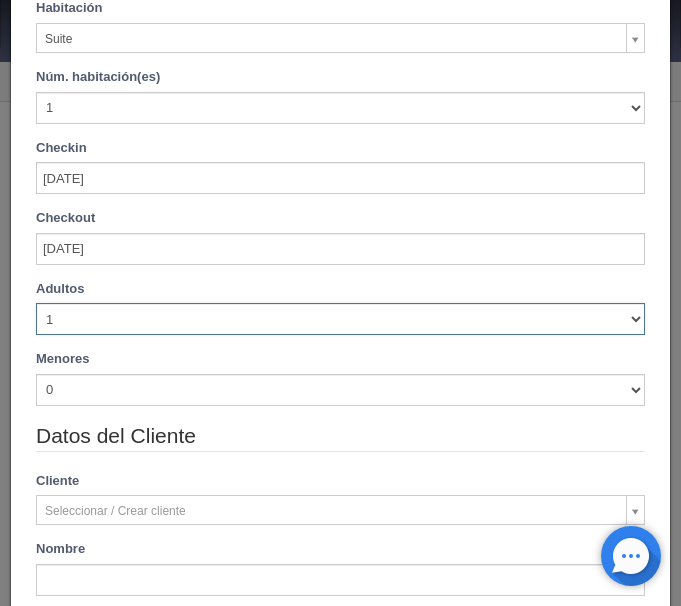 click on "1
2
3
4
5
6
7
8
9
10" at bounding box center (340, 319) 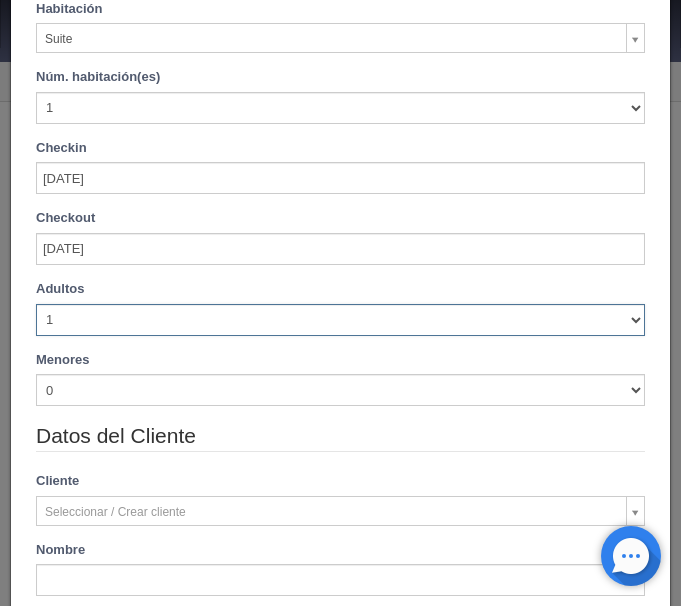 type on "1130.00" 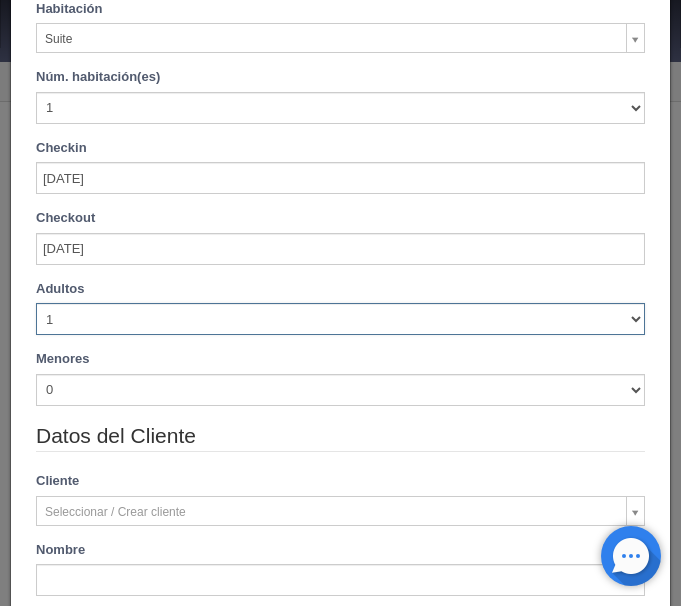 select on "5" 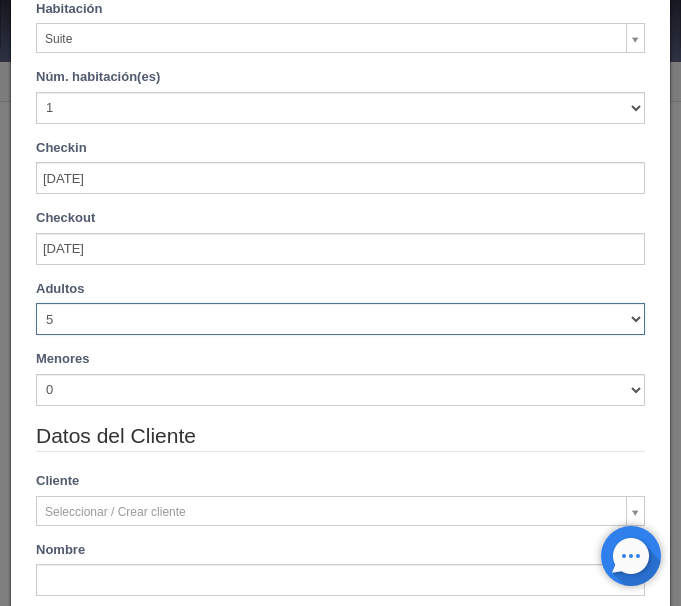 type 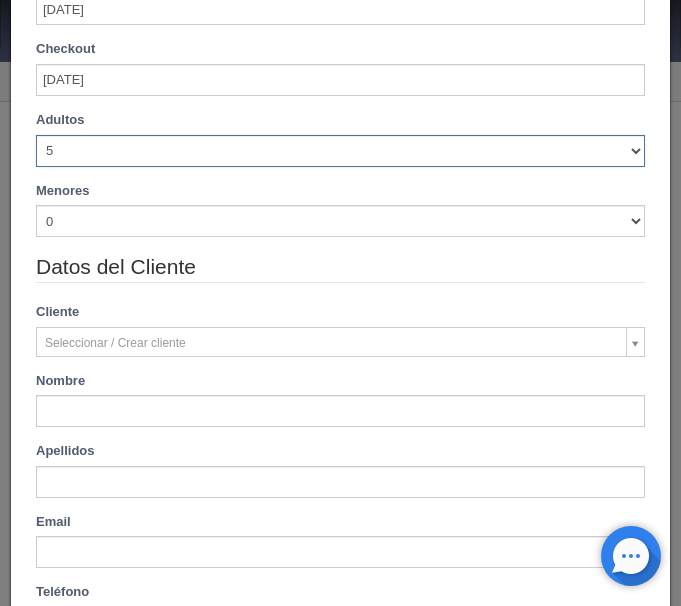 scroll, scrollTop: 400, scrollLeft: 0, axis: vertical 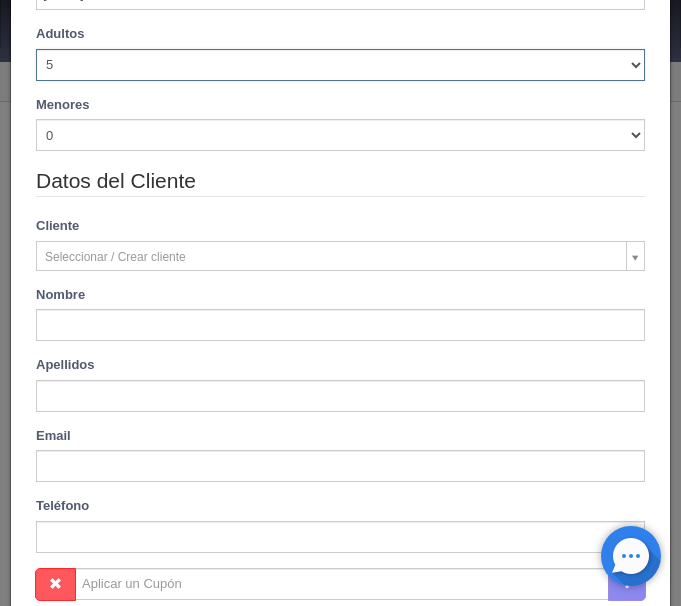 type on "1210.00" 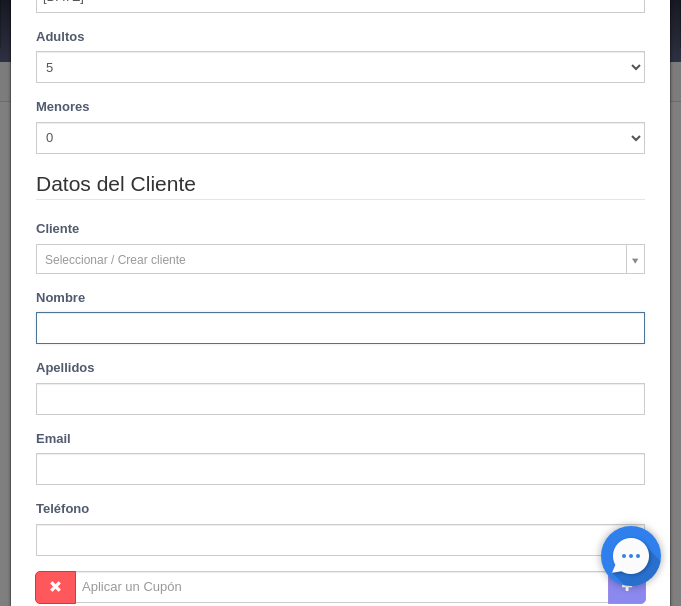 click at bounding box center [340, 328] 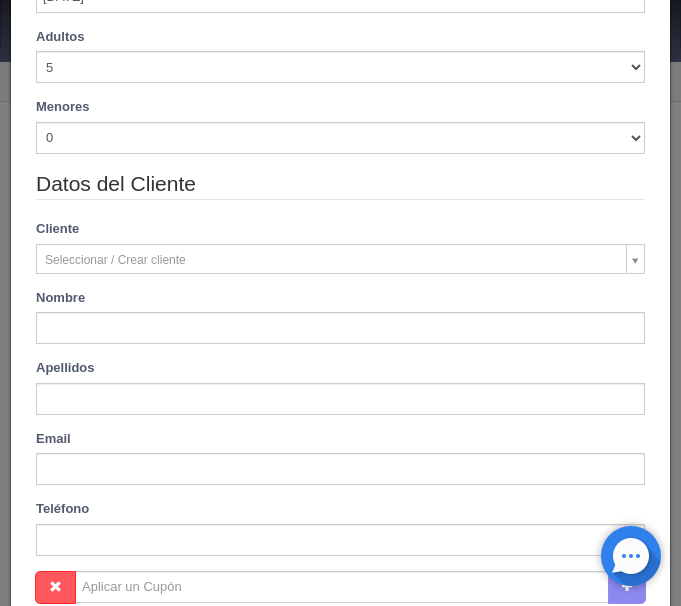 type on "Blanca Fabiola" 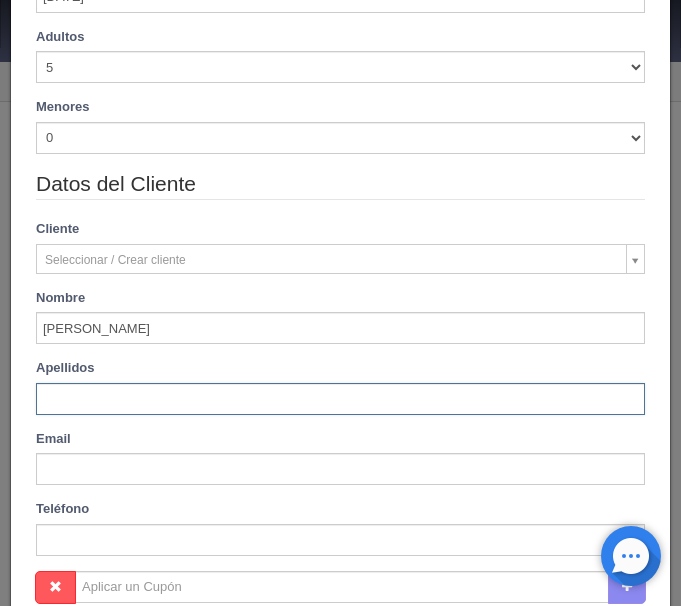 click at bounding box center [340, 399] 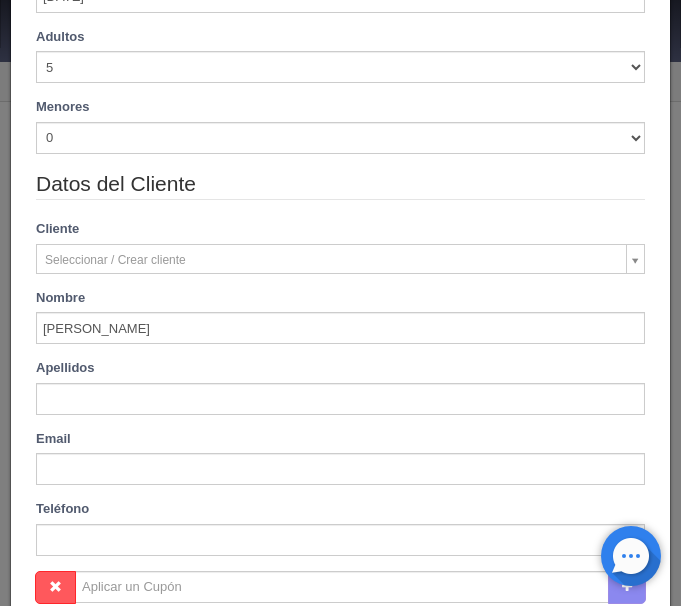 type on "Soto Diaz" 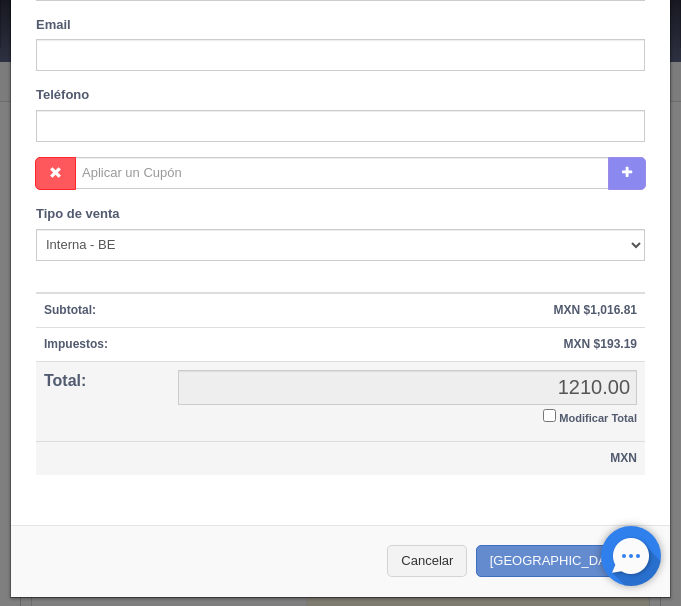 scroll, scrollTop: 815, scrollLeft: 0, axis: vertical 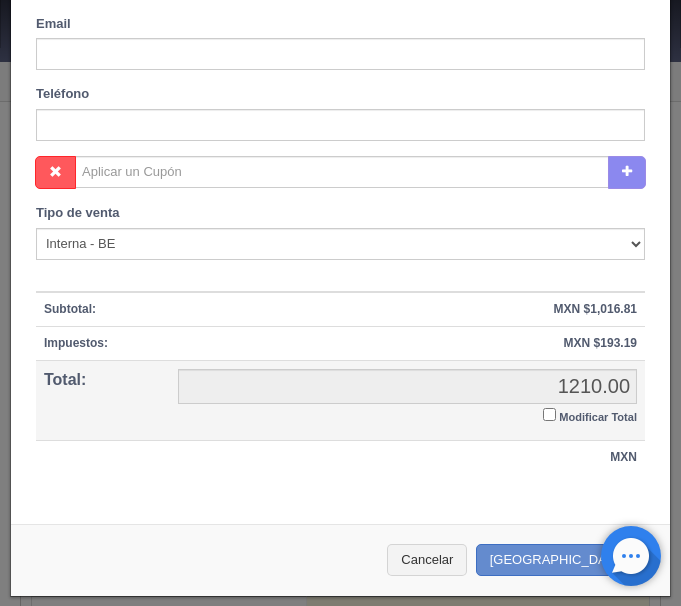 click on "Modificar Total" at bounding box center [549, 414] 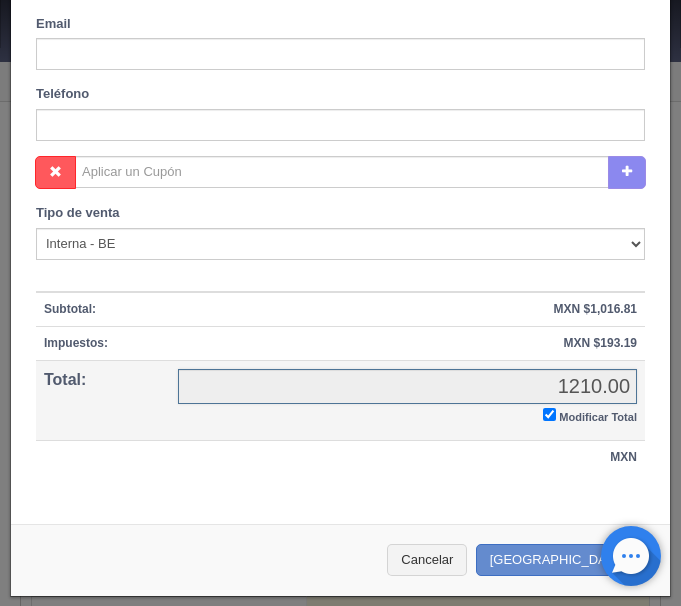 checkbox on "true" 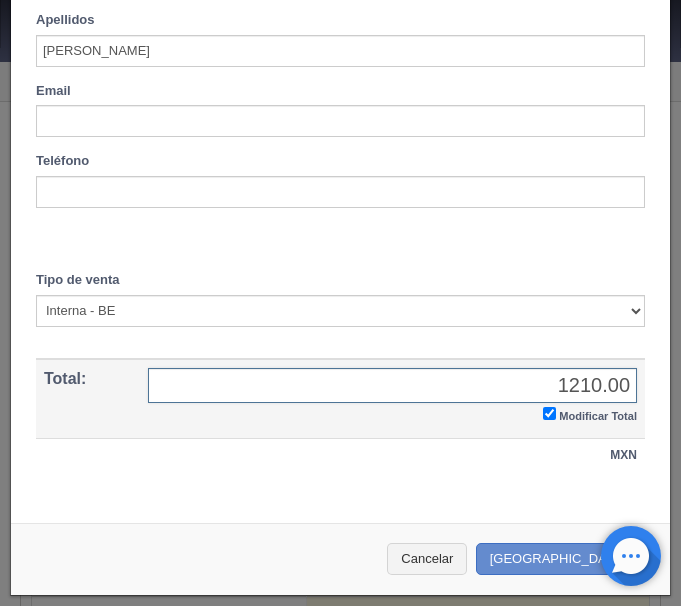 scroll, scrollTop: 746, scrollLeft: 0, axis: vertical 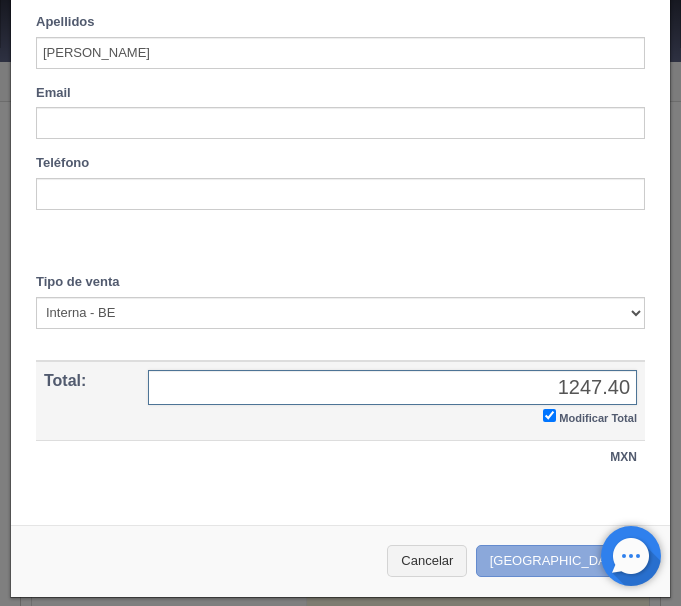 type on "1247.40" 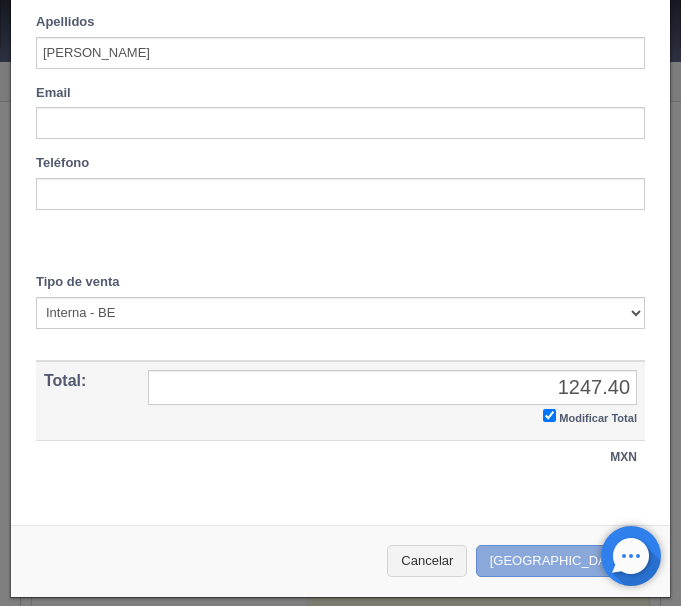 click on "Crear Reserva" at bounding box center [563, 561] 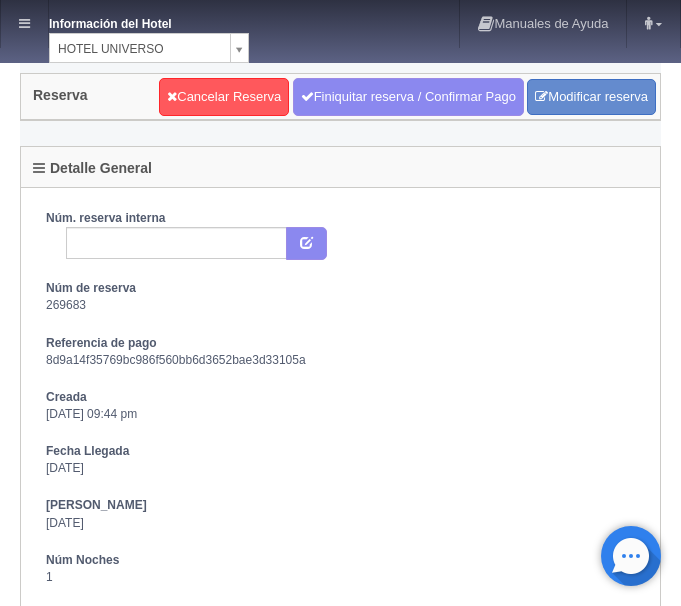scroll, scrollTop: 0, scrollLeft: 0, axis: both 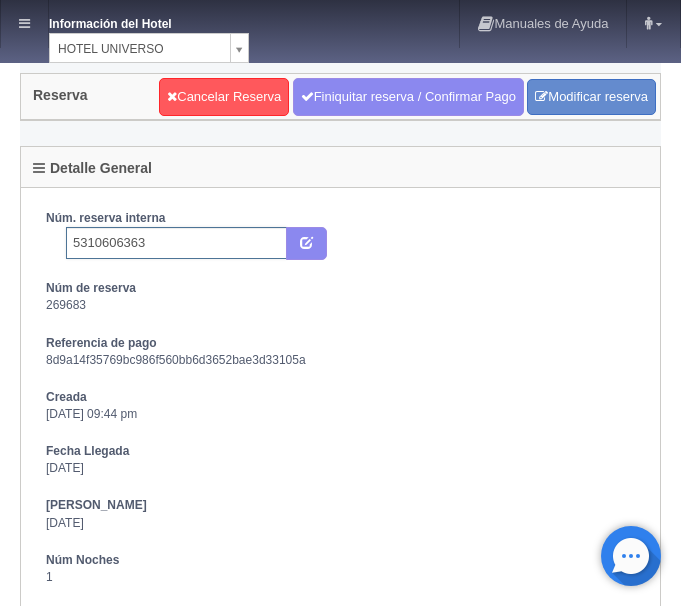 click on "5310606363" at bounding box center (176, 243) 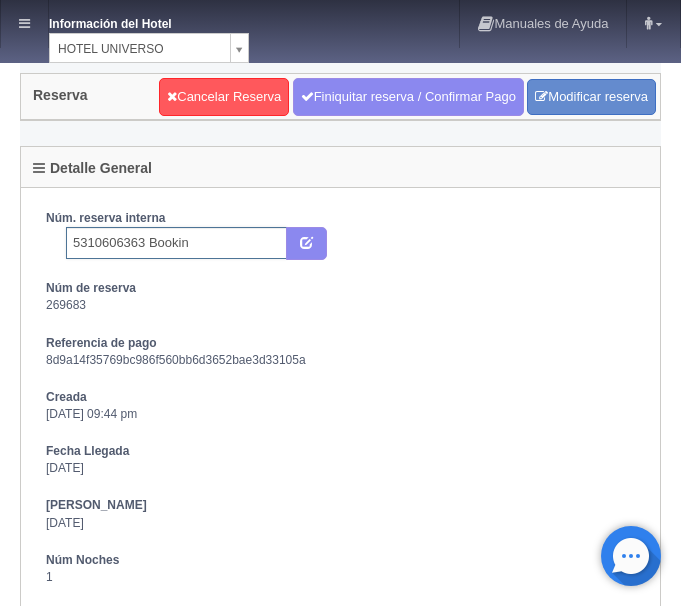 type on "5310606363 Booking" 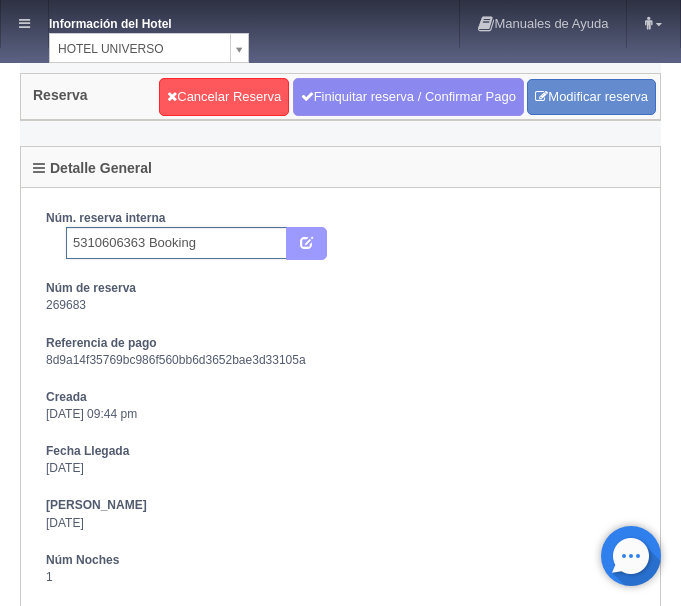 click at bounding box center [306, 241] 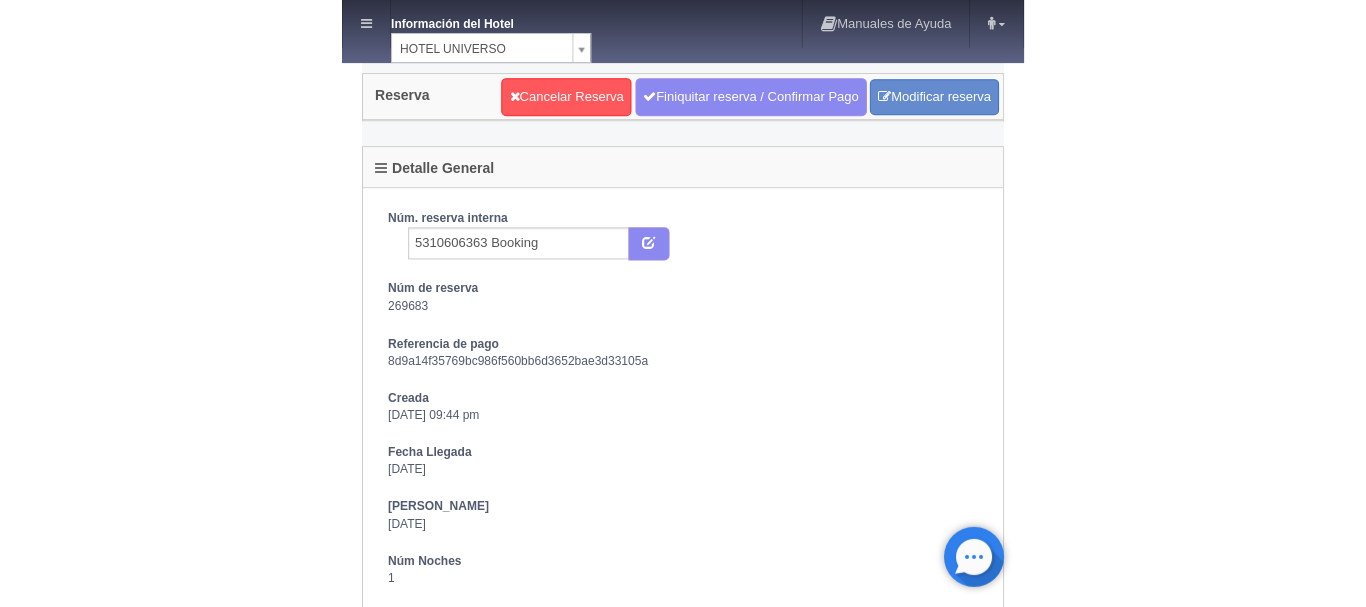 scroll, scrollTop: 0, scrollLeft: 0, axis: both 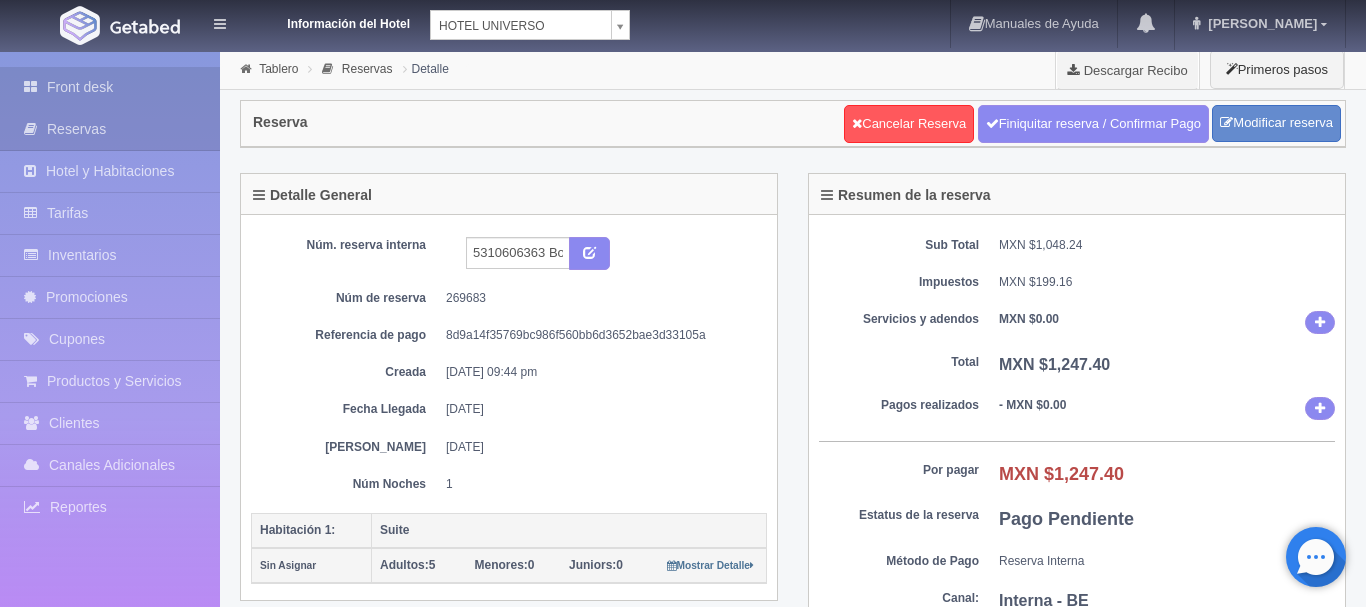 click on "Front desk" at bounding box center [110, 87] 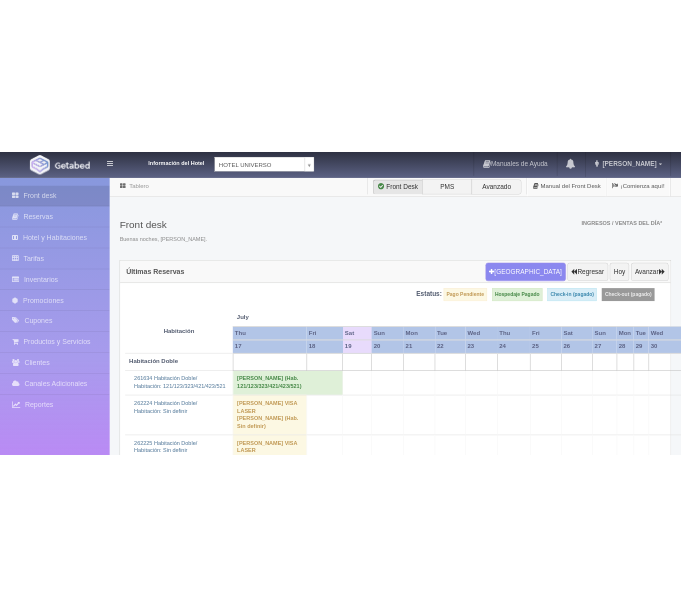 scroll, scrollTop: 0, scrollLeft: 0, axis: both 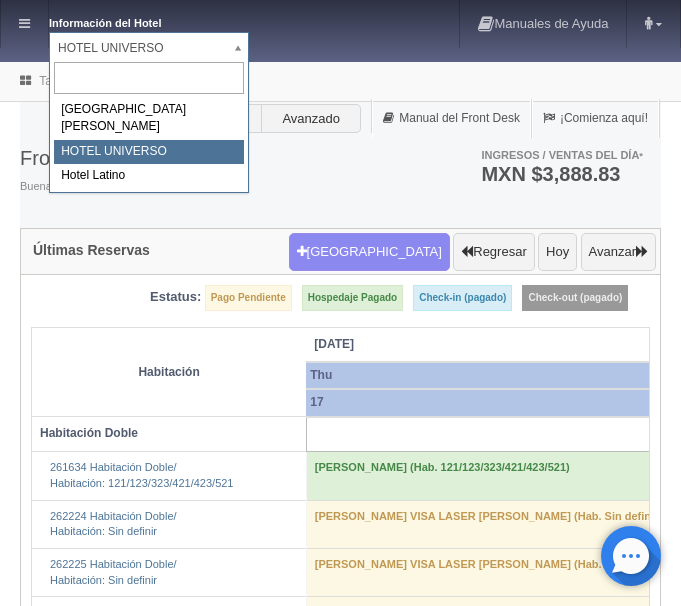 click on "Información del Hotel
HOTEL UNIVERSO
HOTEL SAN FRANCISCO PLAZA
HOTEL UNIVERSO
Hotel Latino
Manuales de Ayuda
Actualizaciones recientes
ana del carmen
Mi Perfil
Salir / Log Out
Procesando...
Front desk
Reservas
Hotel y Habitaciones
Tarifas
Inventarios
Promociones
Cupones
Productos y Servicios" at bounding box center [340, 3587] 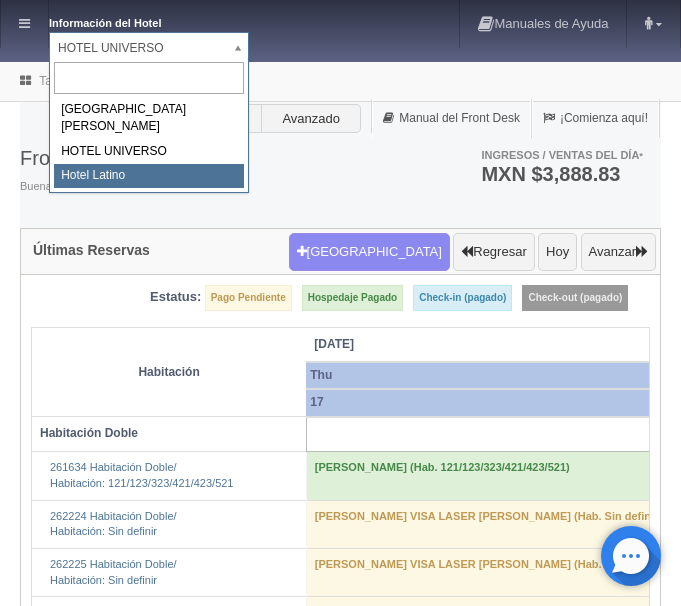 select on "625" 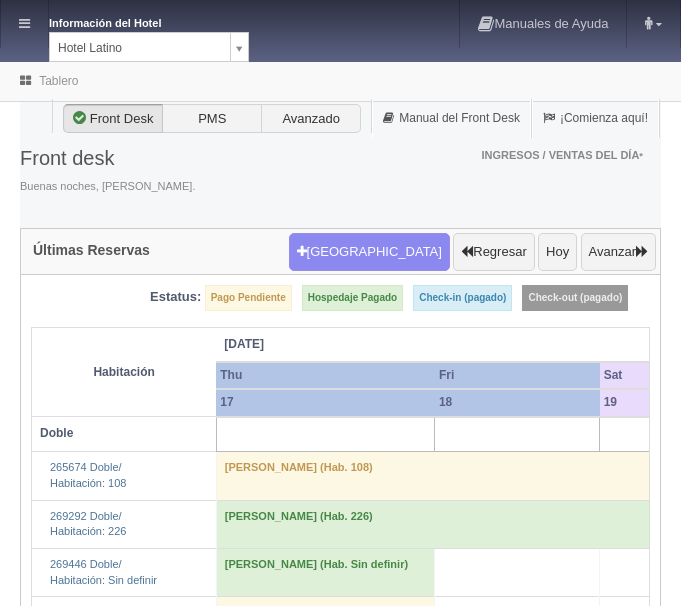 scroll, scrollTop: 0, scrollLeft: 0, axis: both 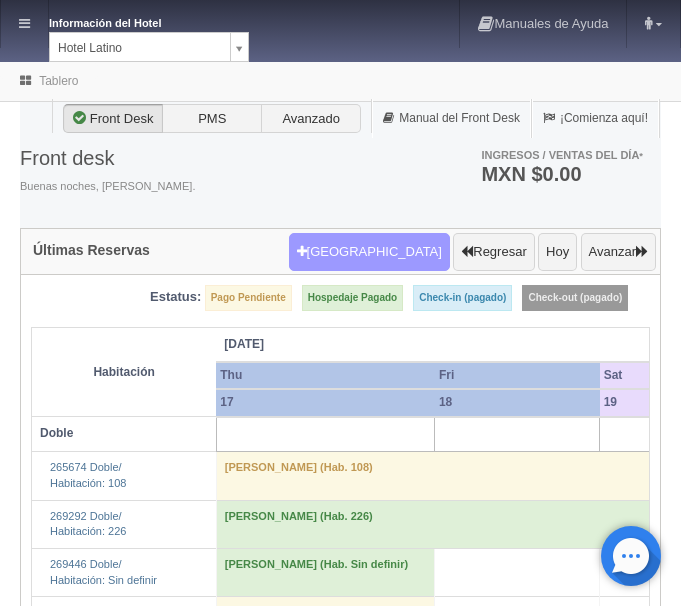 click on "Nueva Reserva" at bounding box center [369, 252] 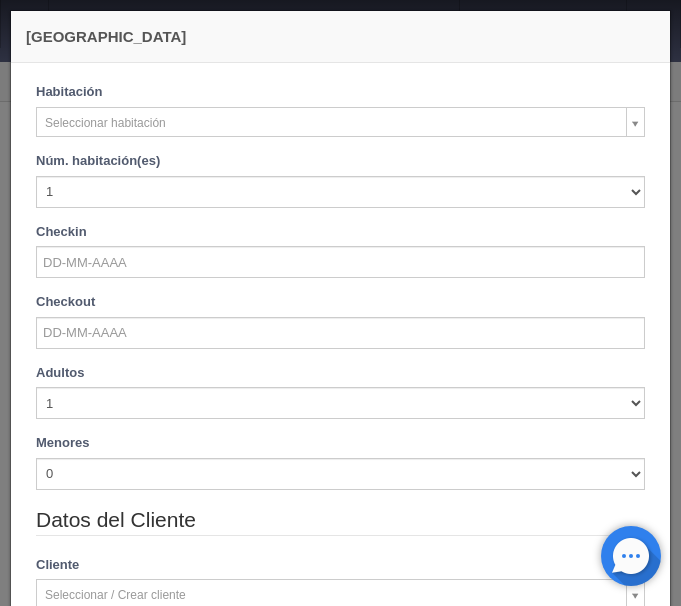 checkbox on "false" 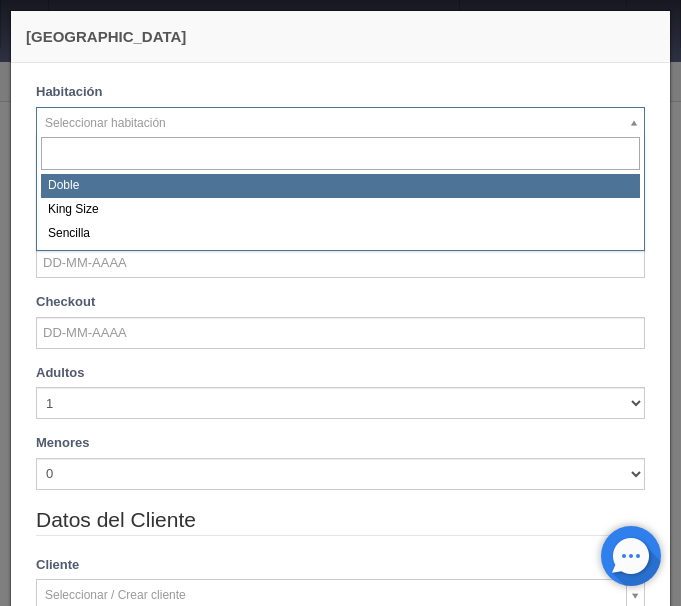 select on "2159" 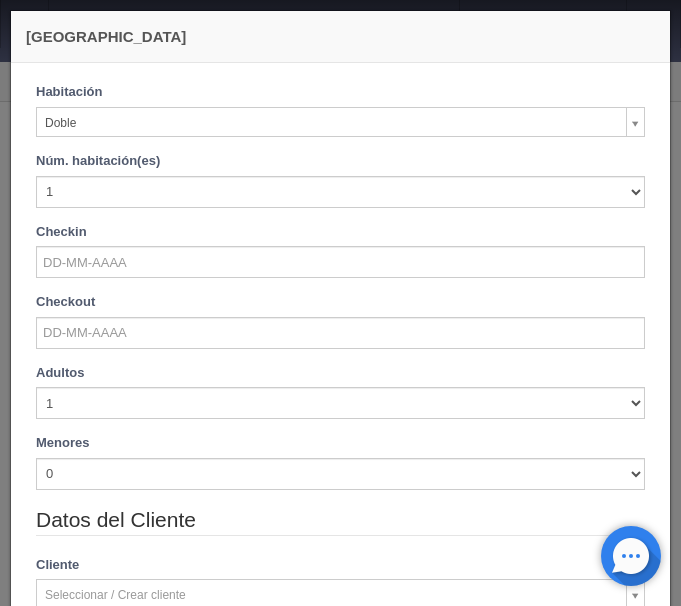 checkbox on "false" 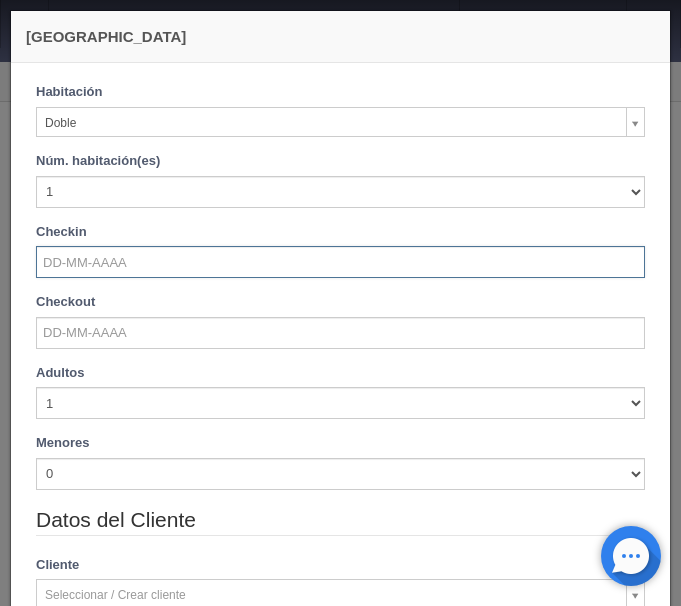 click at bounding box center (340, 262) 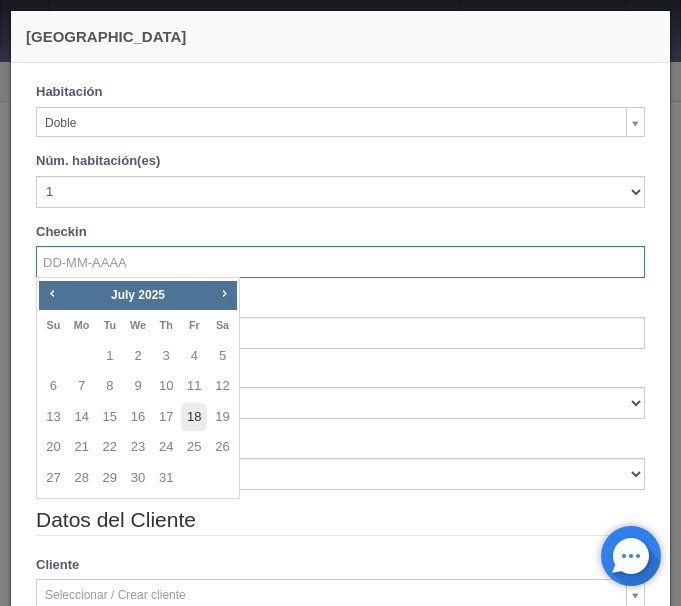 click on "18" at bounding box center [194, 417] 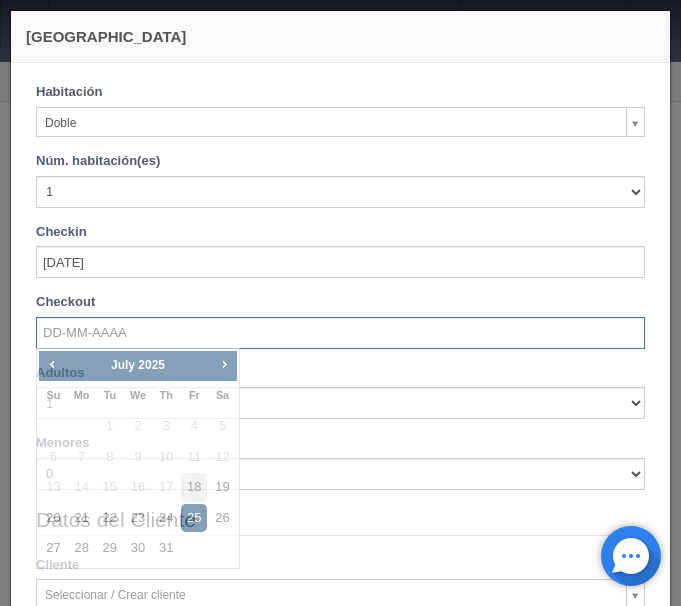 click at bounding box center (340, 333) 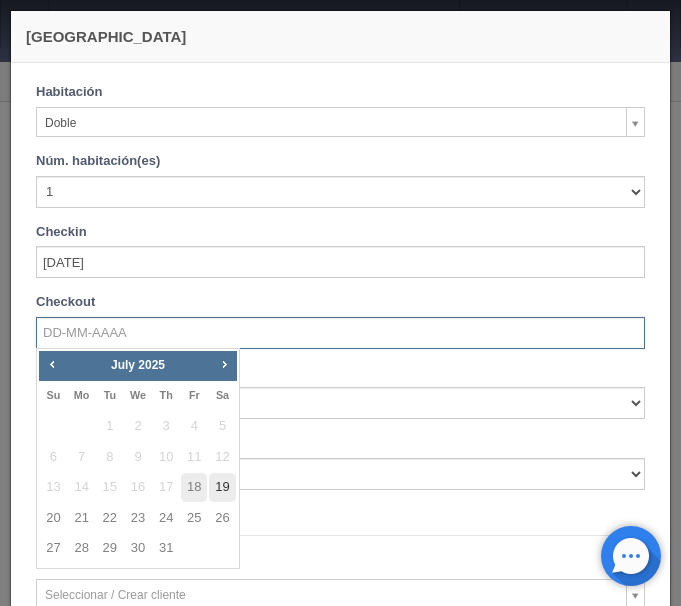 click on "19" at bounding box center [222, 487] 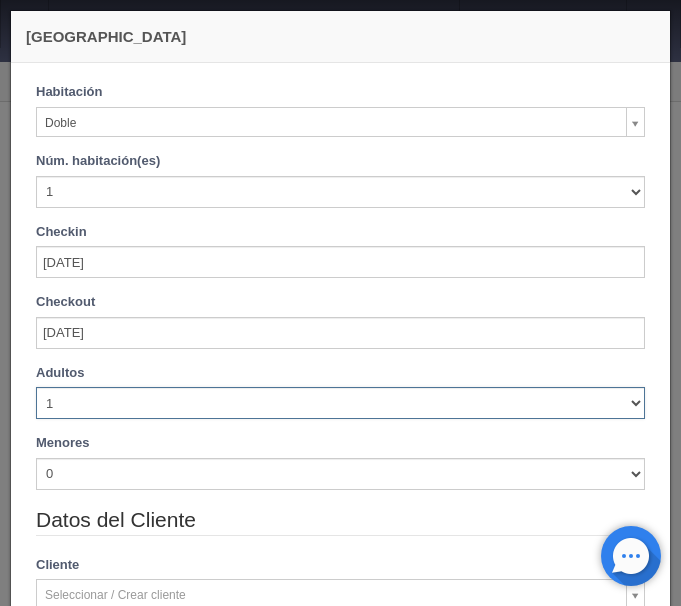 click on "1
2
3
4
5
6
7
8
9
10" at bounding box center [340, 403] 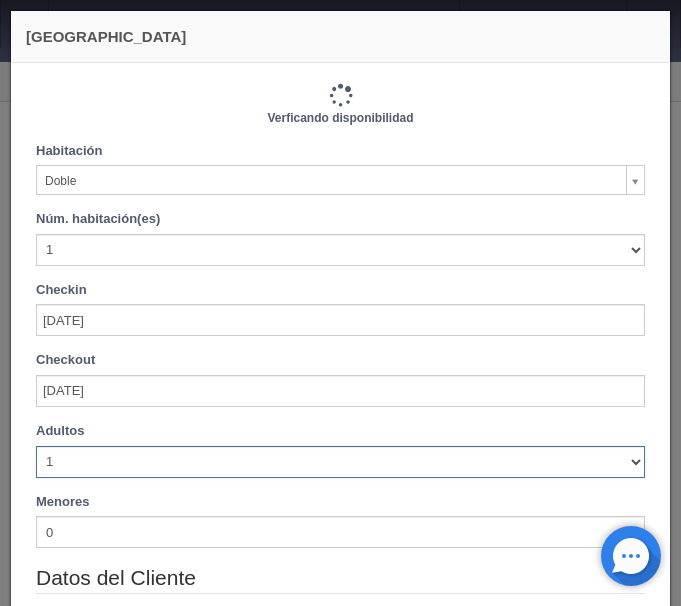 type on "770.00" 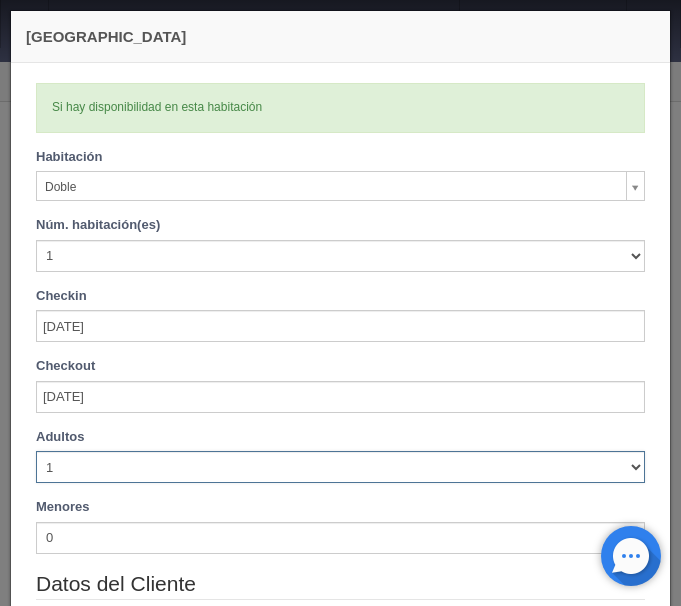 select on "2" 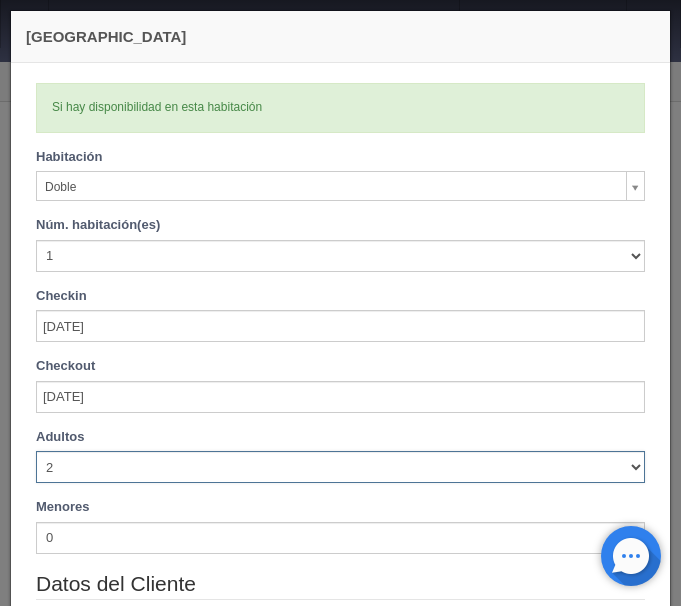 click on "2" at bounding box center (0, 0) 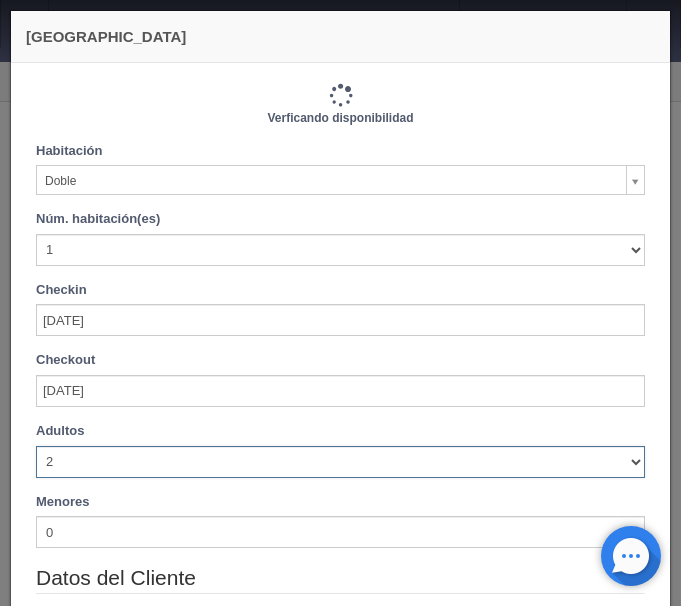 type 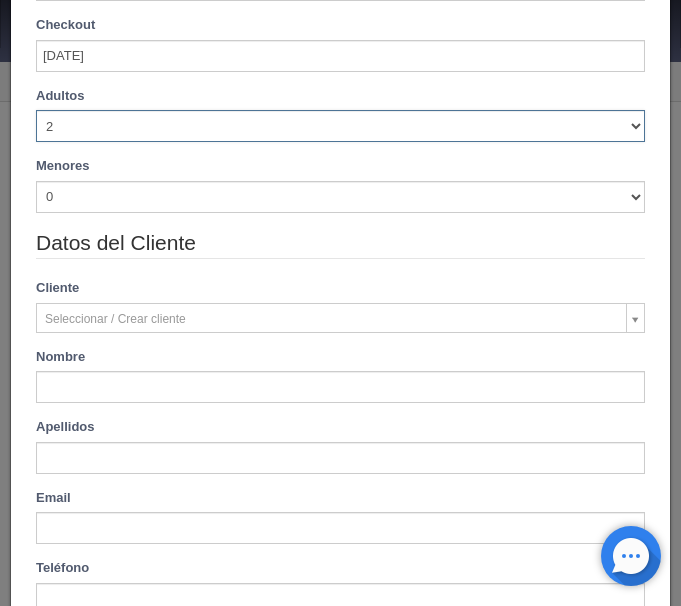 scroll, scrollTop: 420, scrollLeft: 0, axis: vertical 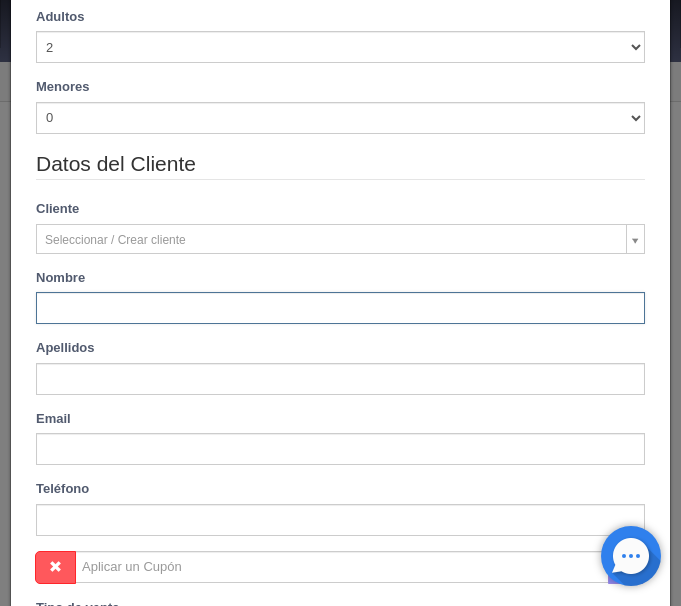 click at bounding box center [340, 308] 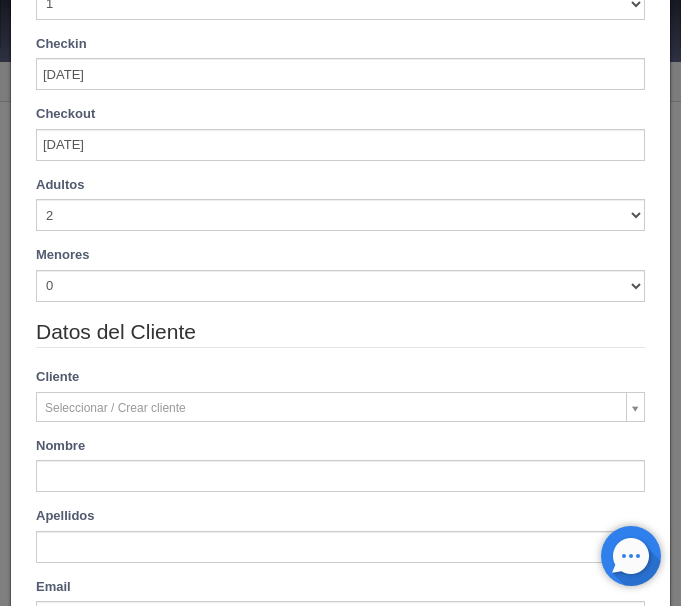 type on "Oscar Daniel" 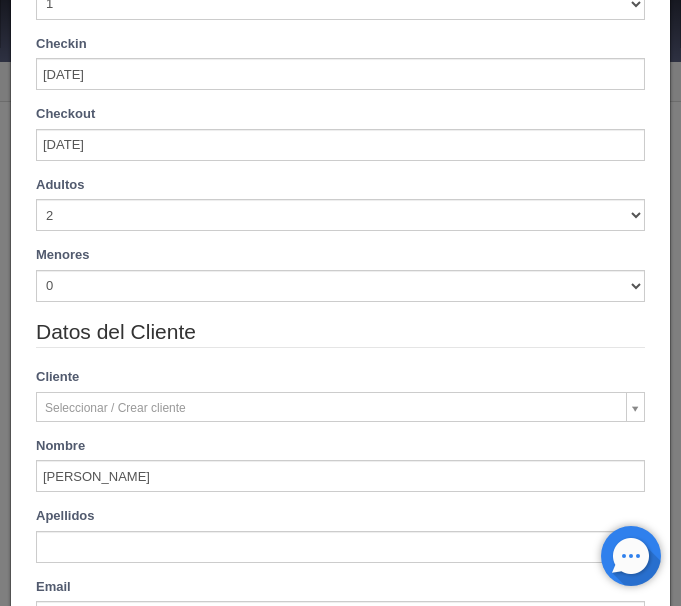 type on "Ramirez" 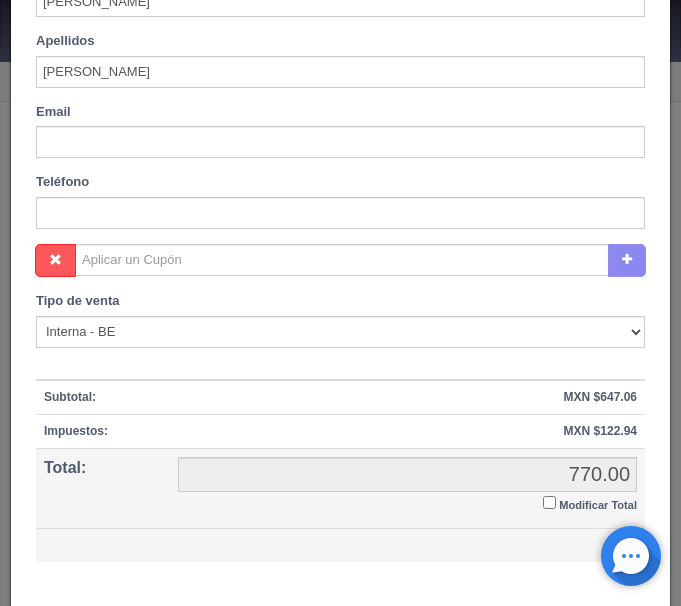 scroll, scrollTop: 756, scrollLeft: 0, axis: vertical 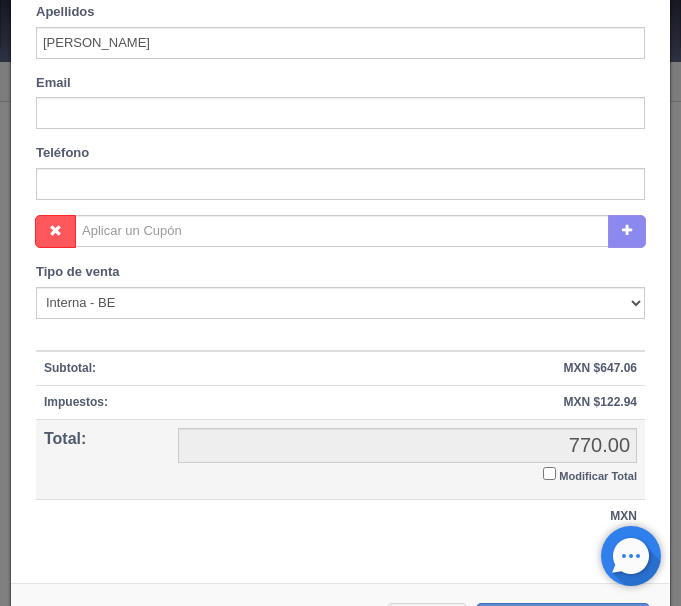 click on "Modificar Total" at bounding box center [549, 473] 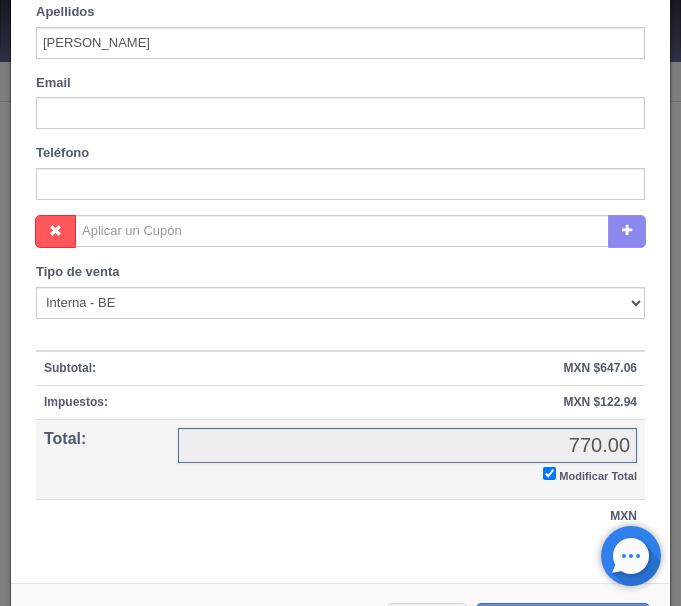 checkbox on "true" 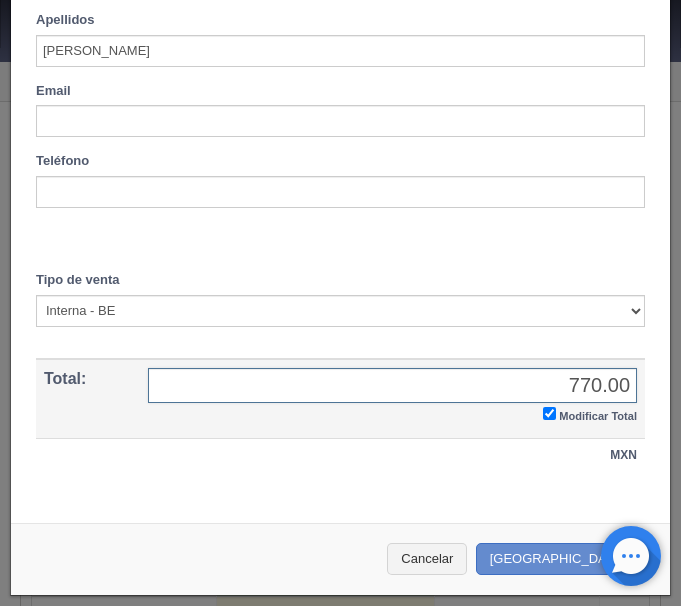 scroll, scrollTop: 746, scrollLeft: 0, axis: vertical 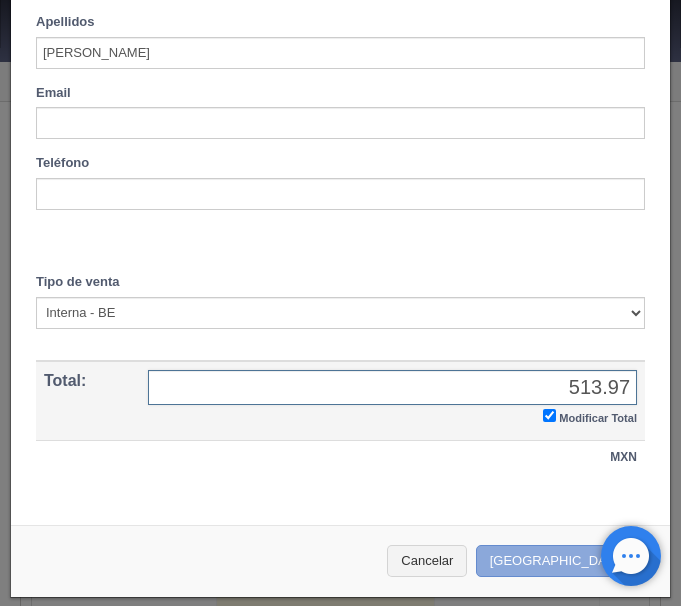 type on "513.97" 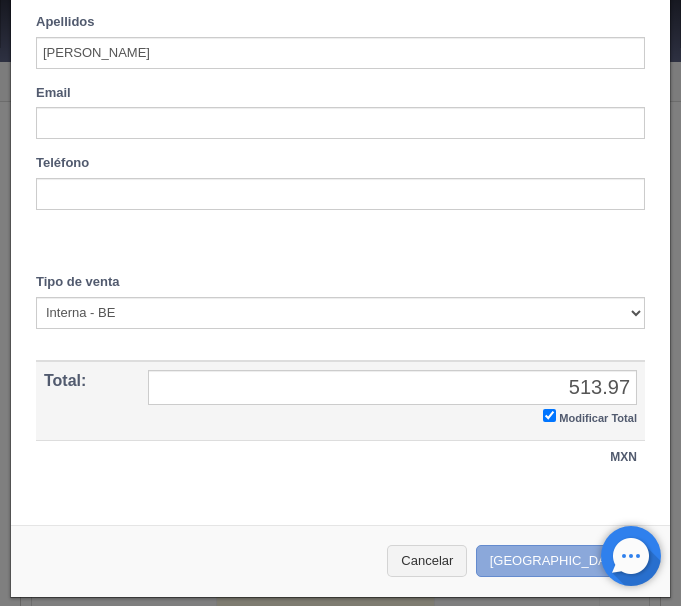 click on "Crear Reserva" at bounding box center [563, 561] 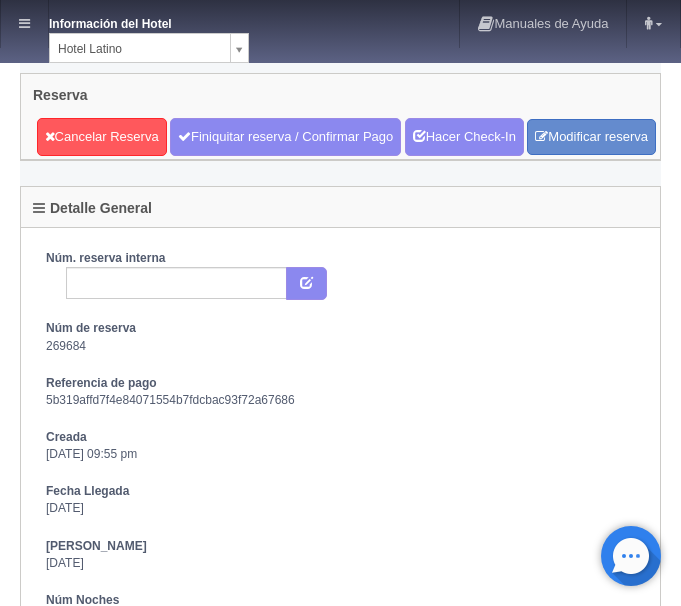 scroll, scrollTop: 0, scrollLeft: 0, axis: both 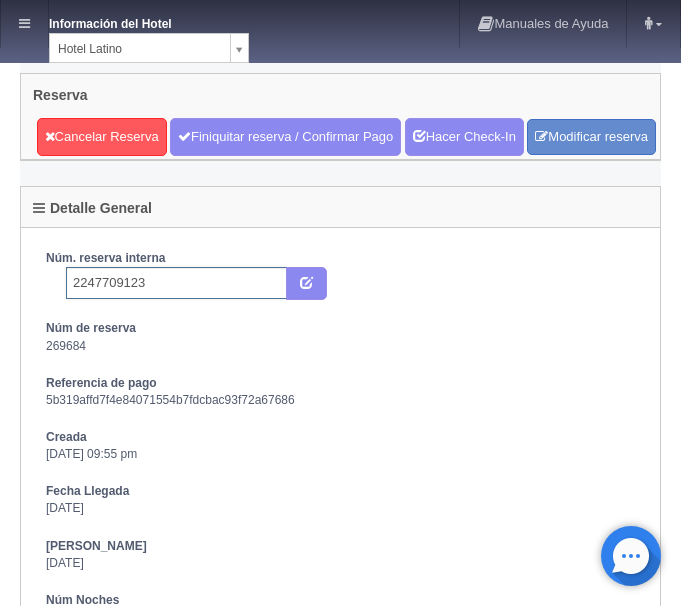 click on "2247709123" at bounding box center (176, 283) 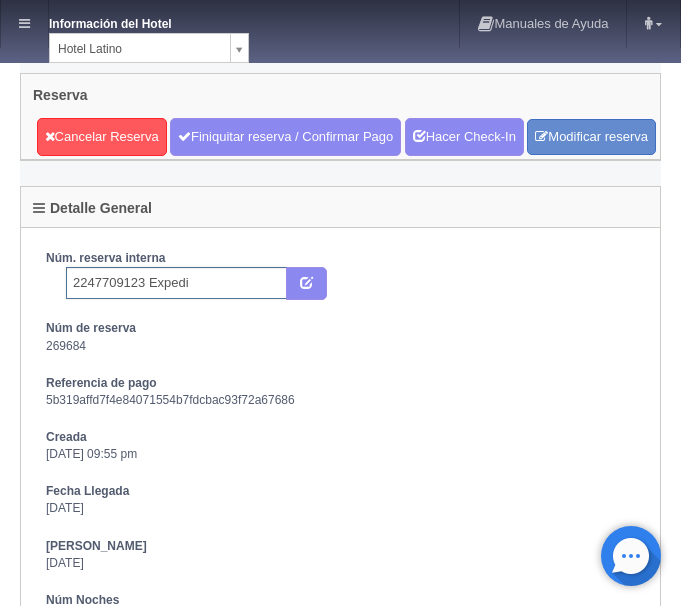 type on "2247709123 Expedia" 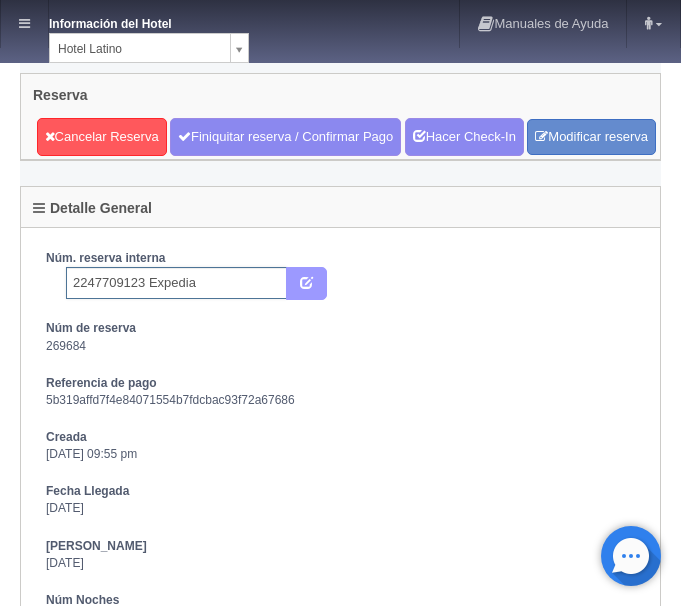 click at bounding box center [306, 281] 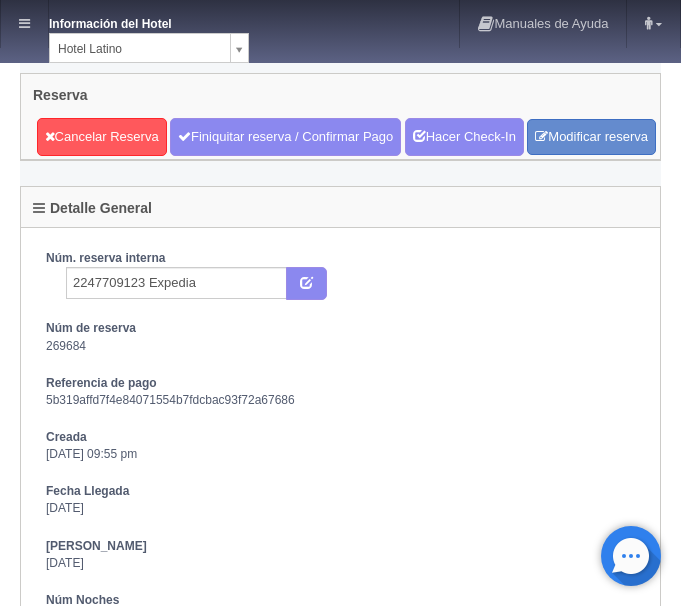 scroll, scrollTop: 0, scrollLeft: 0, axis: both 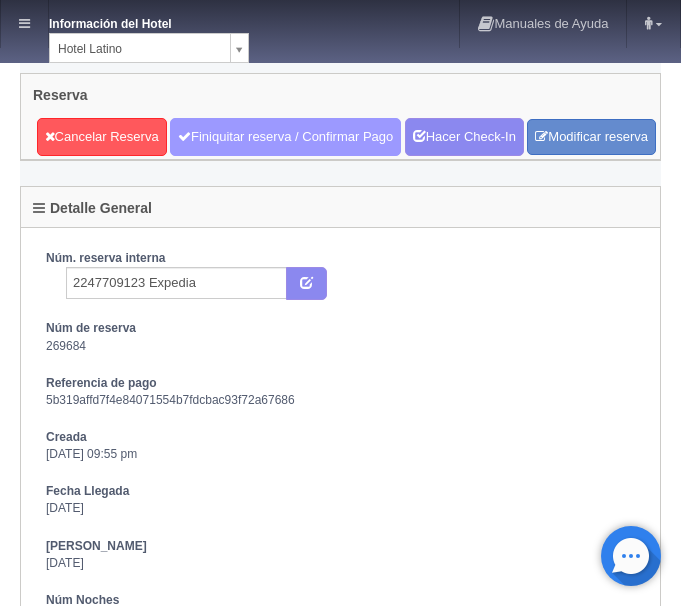 click on "Finiquitar reserva / Confirmar Pago" at bounding box center [285, 137] 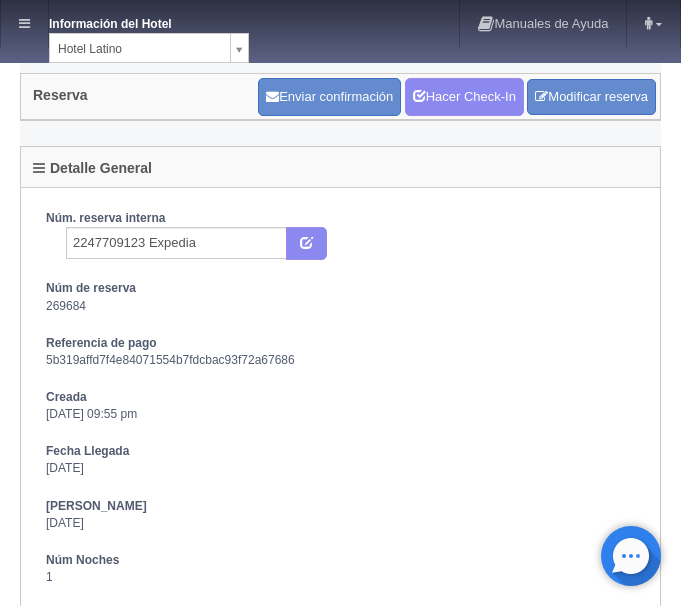 scroll, scrollTop: 0, scrollLeft: 0, axis: both 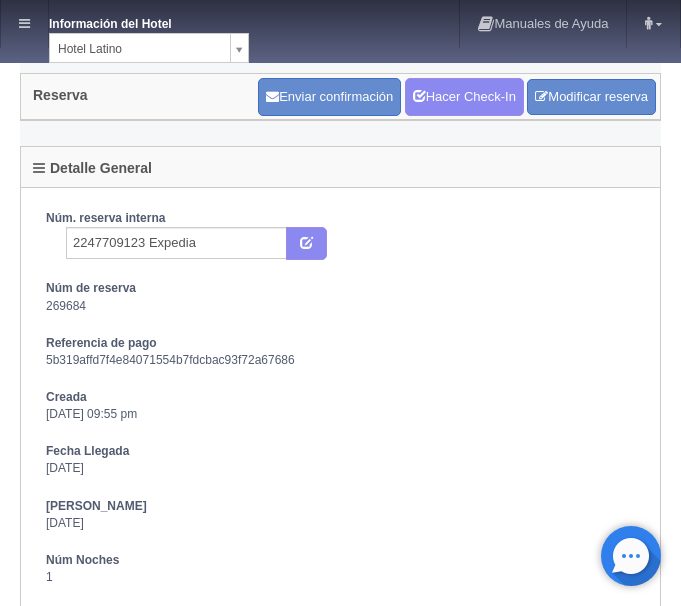 click on "Información del Hotel
[GEOGRAPHIC_DATA] [GEOGRAPHIC_DATA][PERSON_NAME]
Manuales de Ayuda
Actualizaciones recientes
[PERSON_NAME]
Mi Perfil
Salir / Log Out
Procesando...
Front desk
Reservas
Hotel y Habitaciones
Tarifas
Inventarios
Promociones
Cupones
Productos y Servicios" at bounding box center [340, 1408] 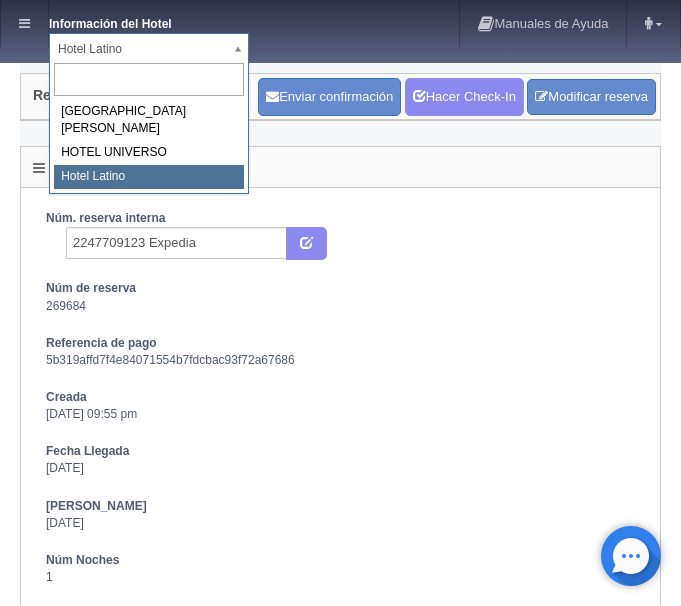 click on "Información del Hotel
Hotel Latino
HOTEL SAN FRANCISCO PLAZA
HOTEL UNIVERSO
Hotel Latino
Manuales de Ayuda
Actualizaciones recientes
ana del carmen
Mi Perfil
Salir / Log Out
Procesando...
Front desk
Reservas
Hotel y Habitaciones
Tarifas
Inventarios
Promociones
Cupones
Productos y Servicios" at bounding box center (340, 1408) 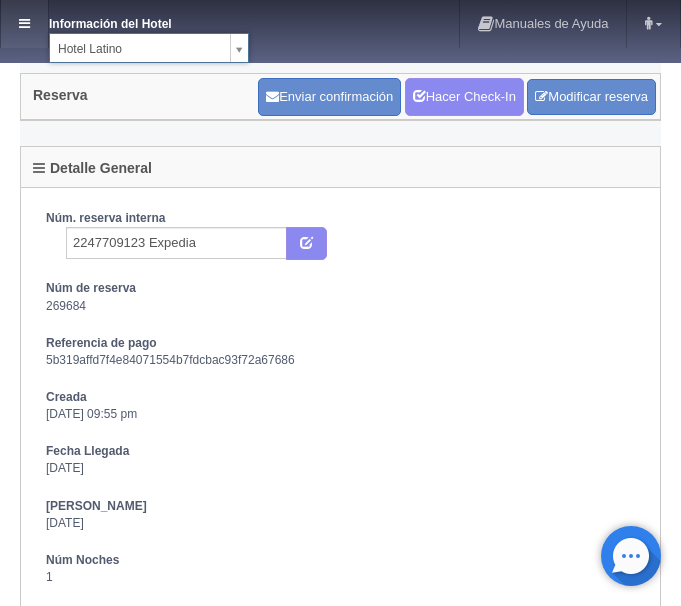 click at bounding box center (24, 24) 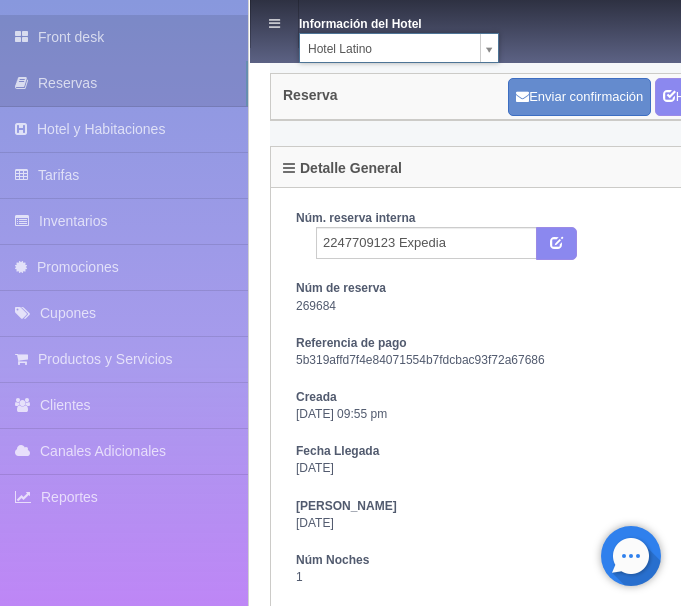 click at bounding box center (26, 37) 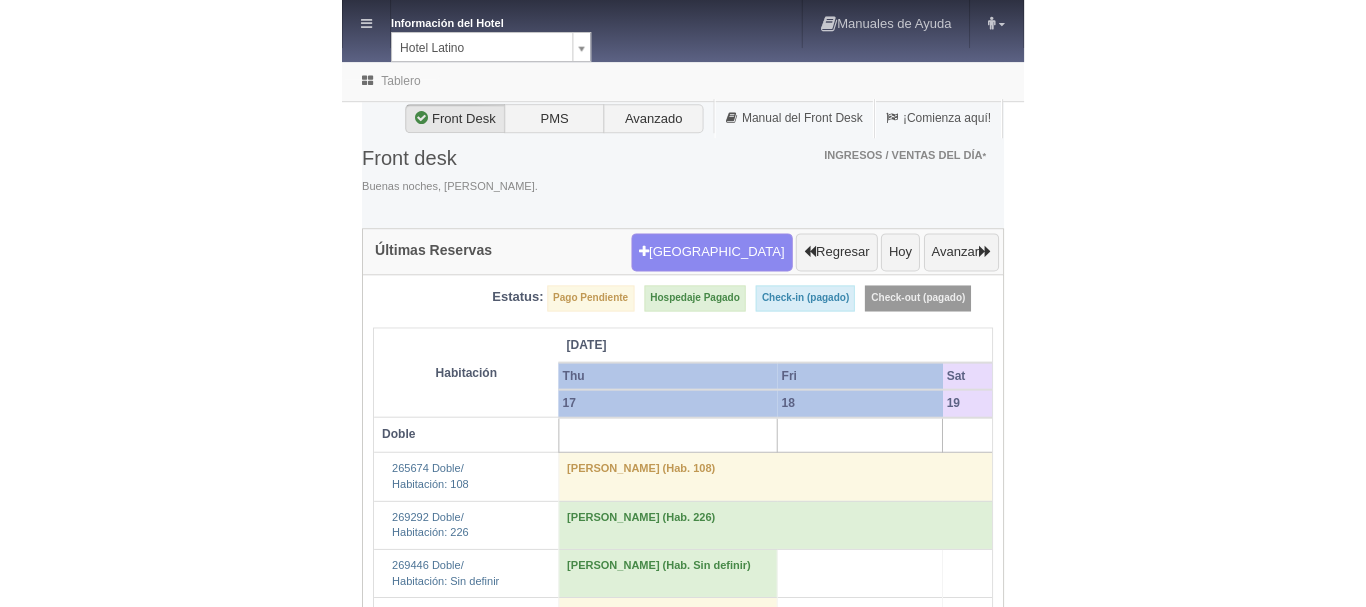 scroll, scrollTop: 0, scrollLeft: 0, axis: both 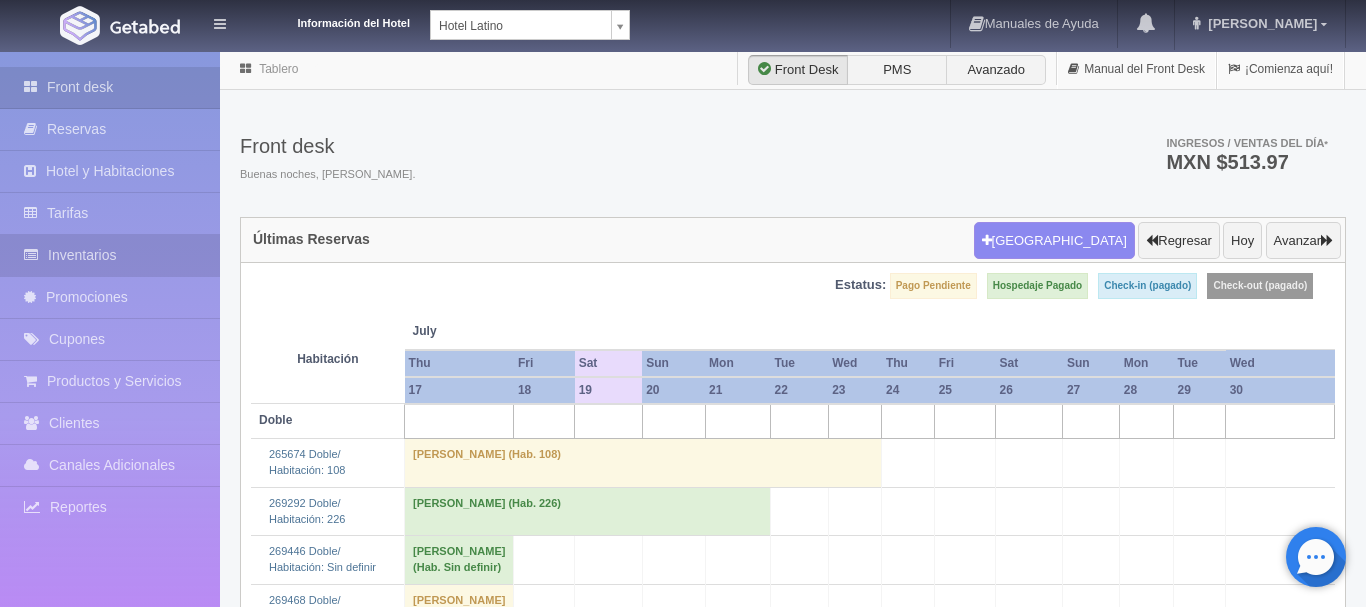click on "Inventarios" at bounding box center [110, 255] 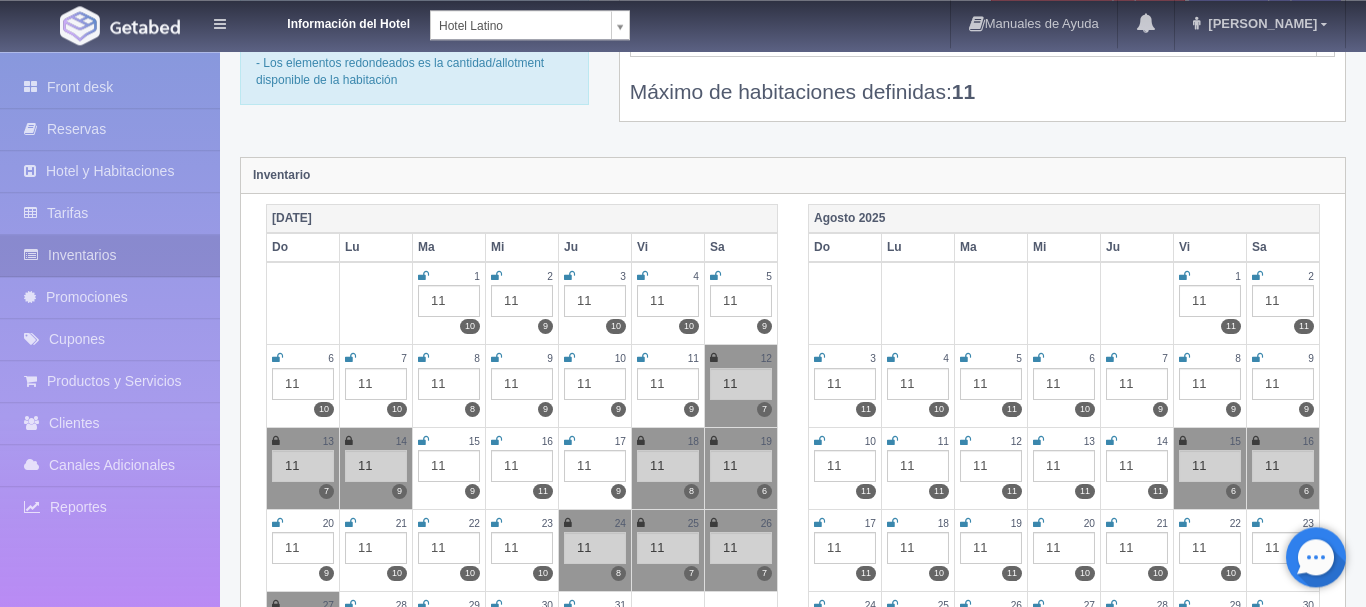 scroll, scrollTop: 102, scrollLeft: 0, axis: vertical 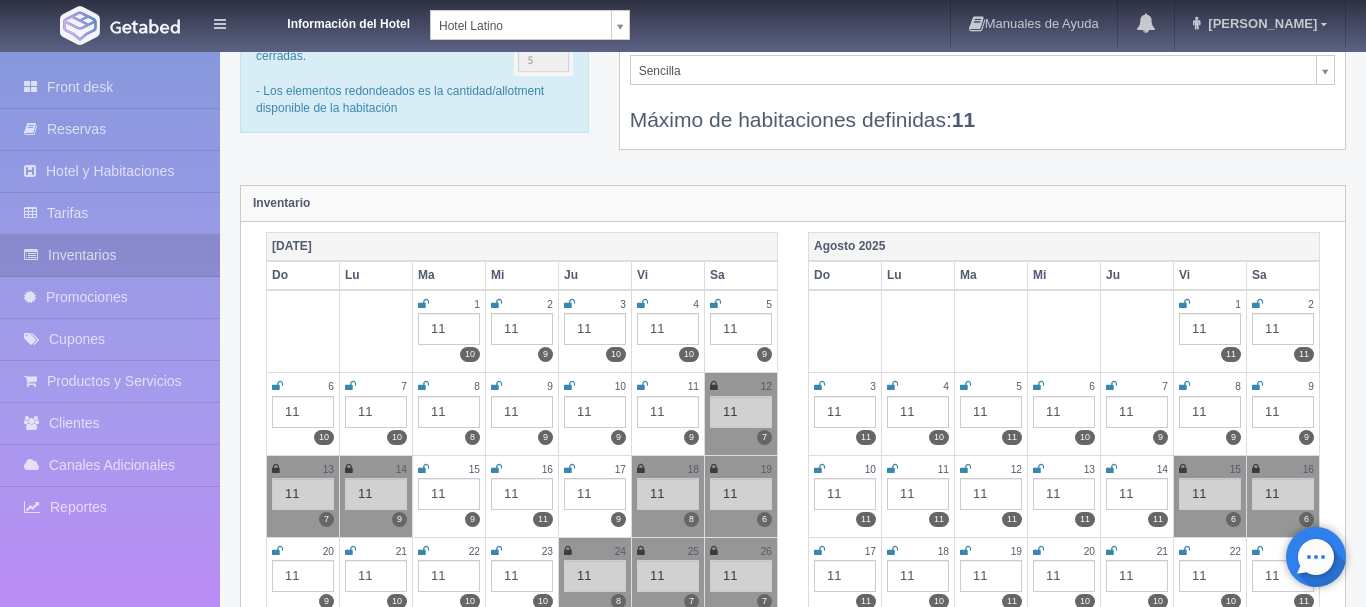 click on "Información del Hotel
Hotel Latino
HOTEL SAN FRANCISCO PLAZA
HOTEL UNIVERSO
Hotel Latino
Manuales de Ayuda
Actualizaciones recientes
ana del carmen
Mi Perfil
Salir / Log Out
Procesando...
Front desk
Reservas
Hotel y Habitaciones
Tarifas
Inventarios
Promociones
Cupones
Productos y Servicios" at bounding box center [683, 1674] 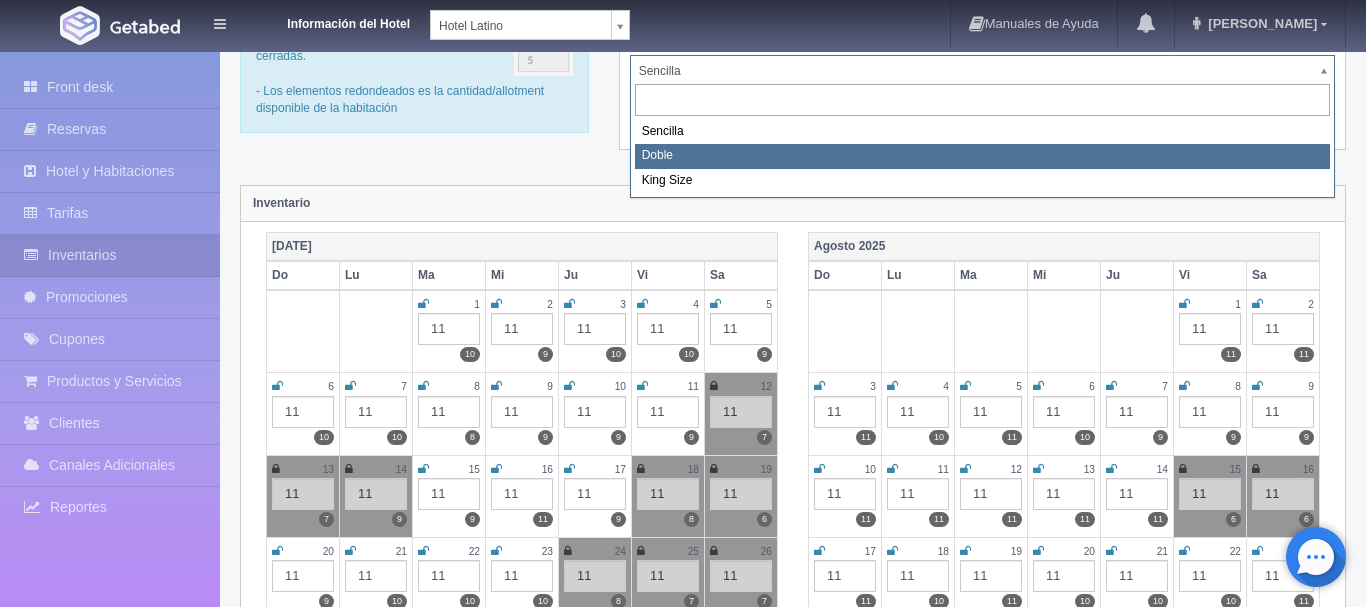 select on "2159" 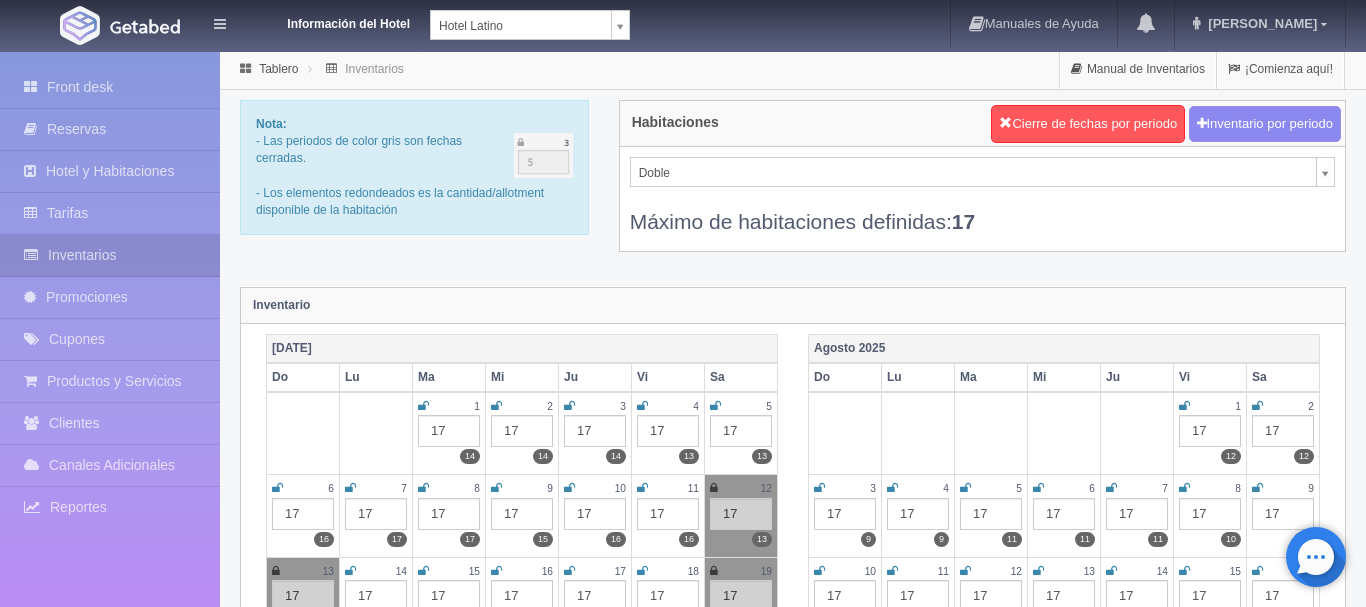 scroll, scrollTop: 102, scrollLeft: 0, axis: vertical 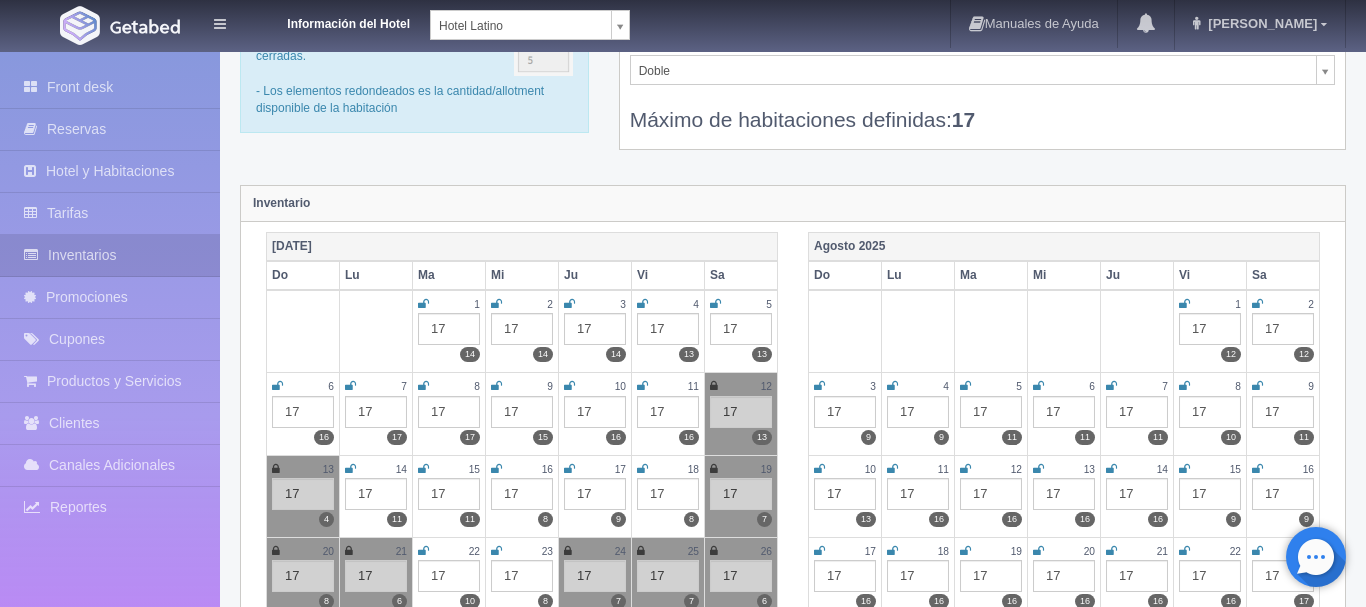 click at bounding box center [642, 469] 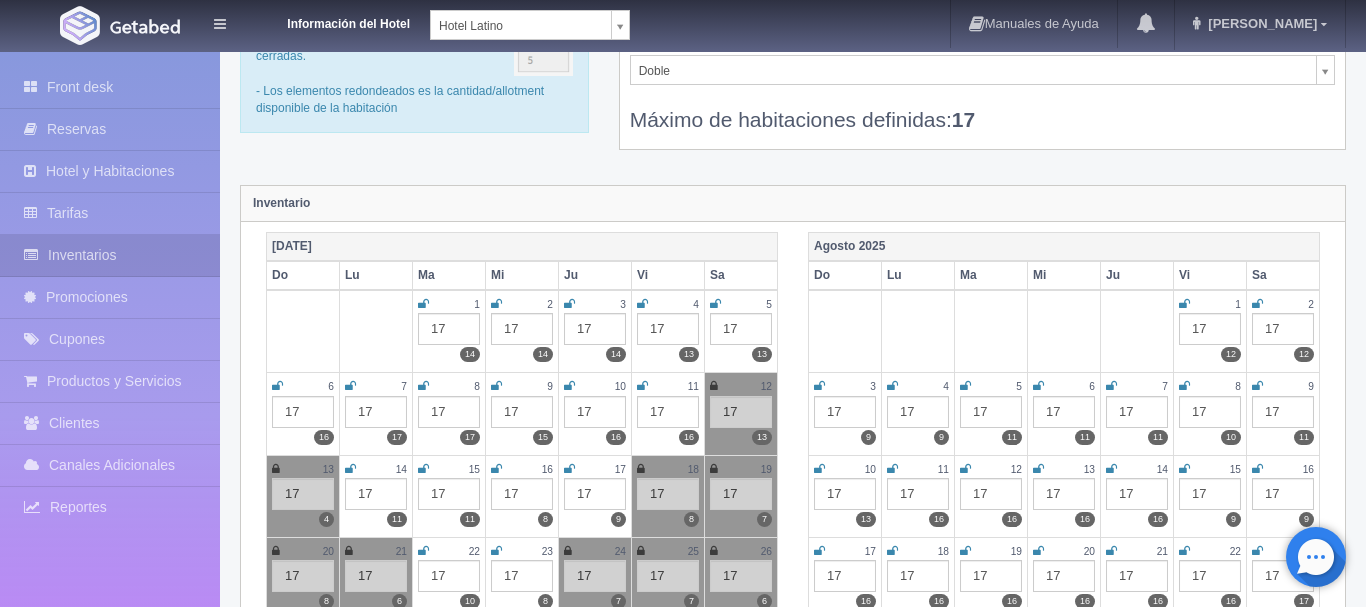 scroll, scrollTop: 0, scrollLeft: 0, axis: both 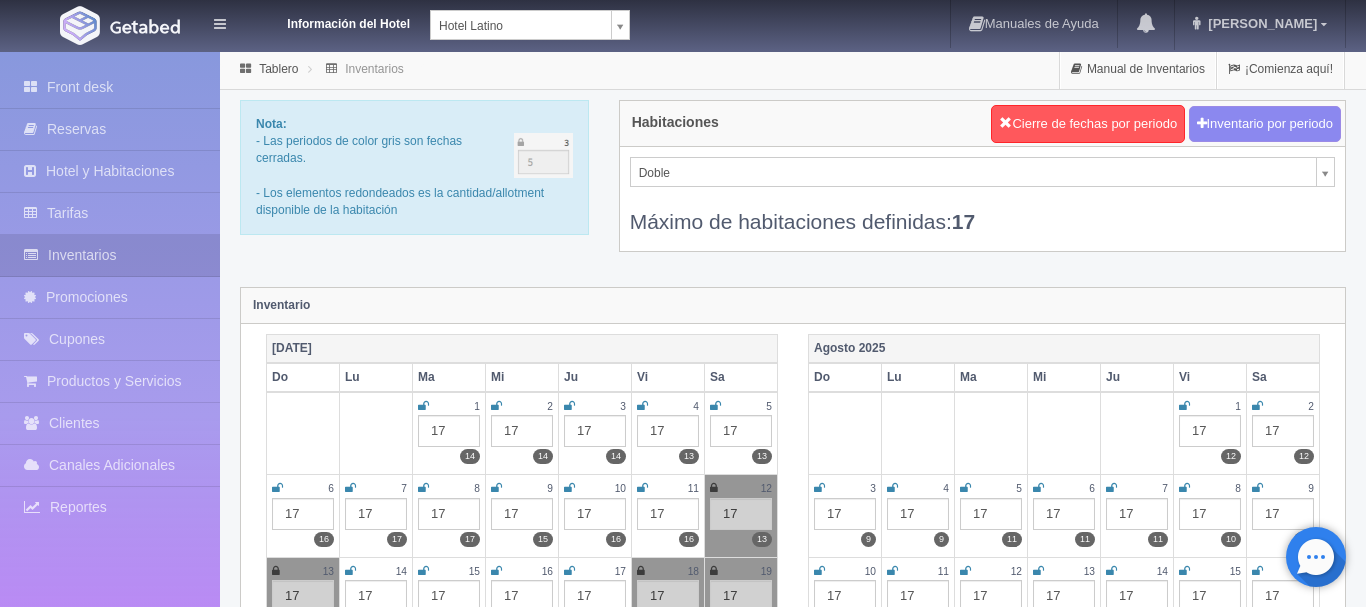 click on "Información del Hotel
[GEOGRAPHIC_DATA] [GEOGRAPHIC_DATA][PERSON_NAME]
Manuales de Ayuda
Actualizaciones recientes
[PERSON_NAME]
Mi Perfil
Salir / Log Out
Procesando...
Front desk
Reservas
Hotel y Habitaciones
Tarifas
Inventarios
Promociones
Cupones
Productos y Servicios" at bounding box center (683, 1776) 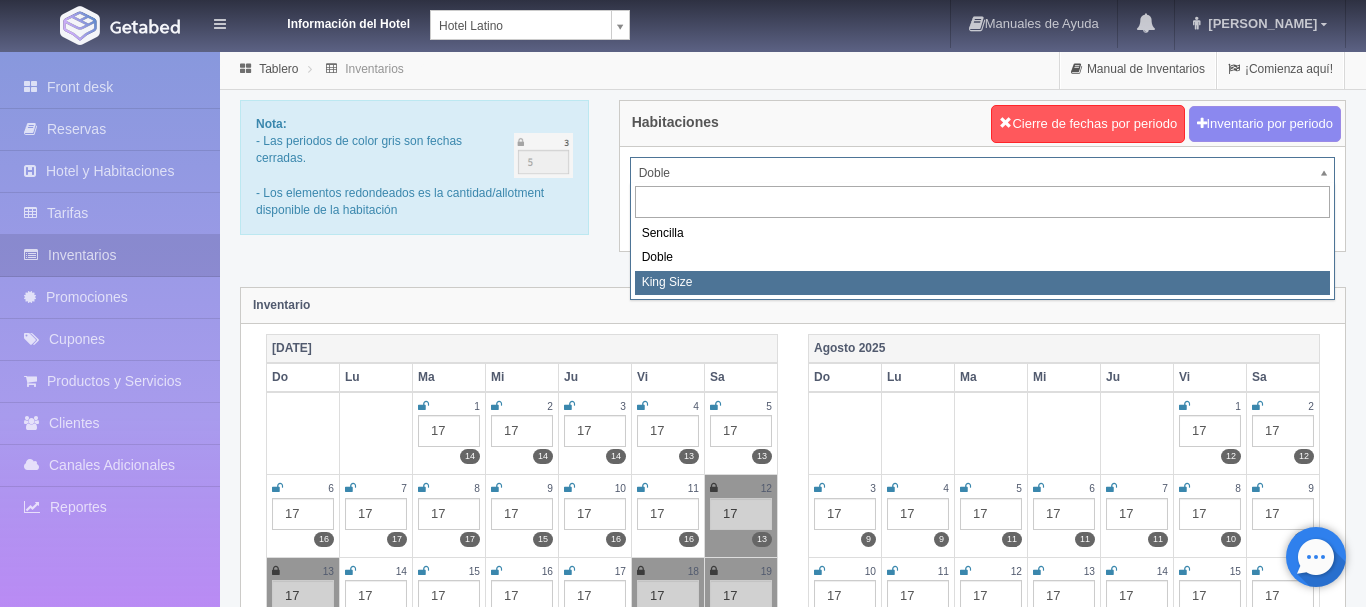 select on "2160" 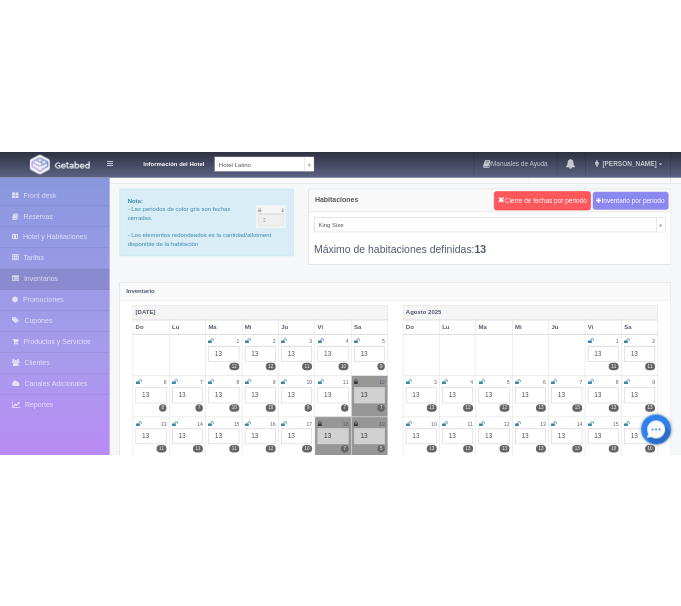 scroll, scrollTop: 0, scrollLeft: 0, axis: both 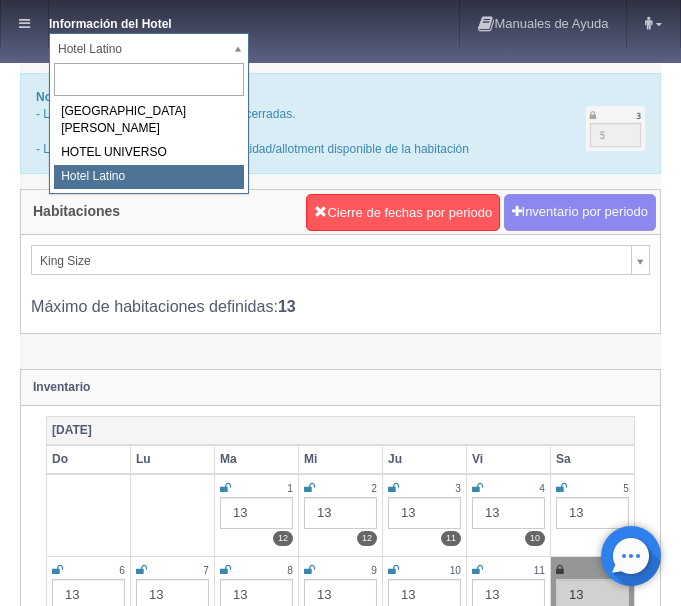 click on "Información del Hotel
[GEOGRAPHIC_DATA] [GEOGRAPHIC_DATA][PERSON_NAME]
Manuales de Ayuda
Actualizaciones recientes
[PERSON_NAME]
Mi Perfil
Salir / Log Out
Procesando...
Front desk
Reservas
Hotel y Habitaciones
Tarifas
Inventarios
Promociones
Cupones
Productos y Servicios" at bounding box center [340, 3149] 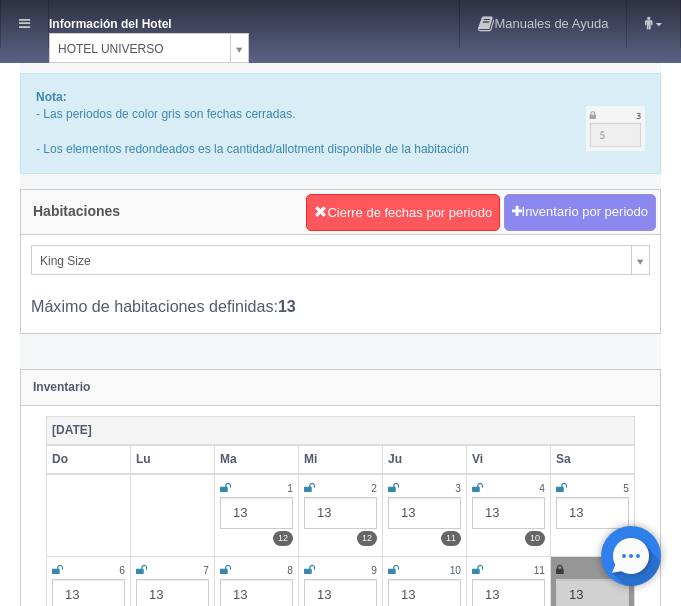 select on "358" 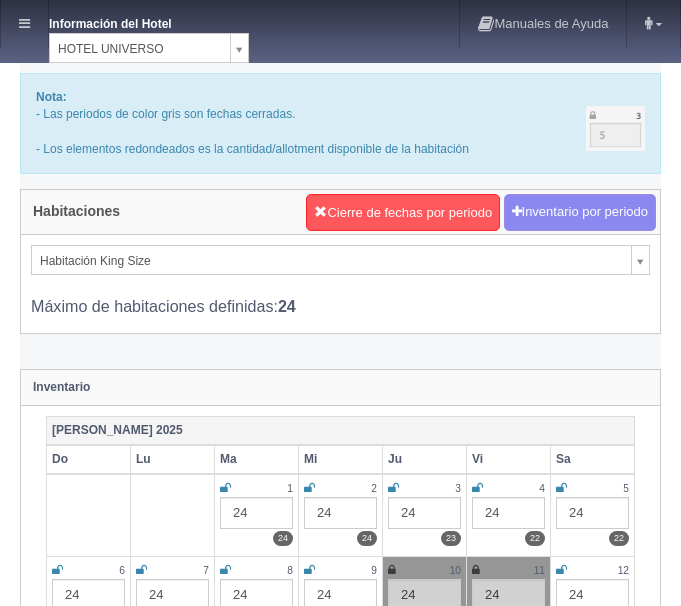 scroll, scrollTop: 0, scrollLeft: 0, axis: both 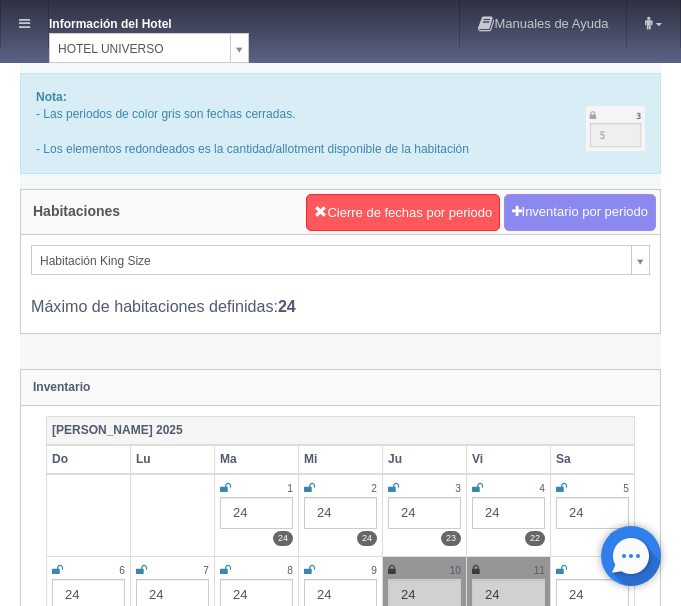 click at bounding box center [24, 24] 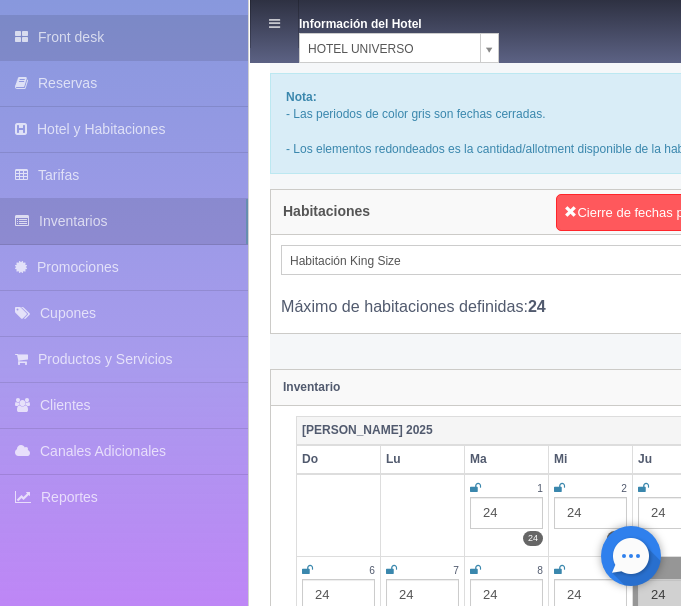click on "Front desk" at bounding box center [124, 37] 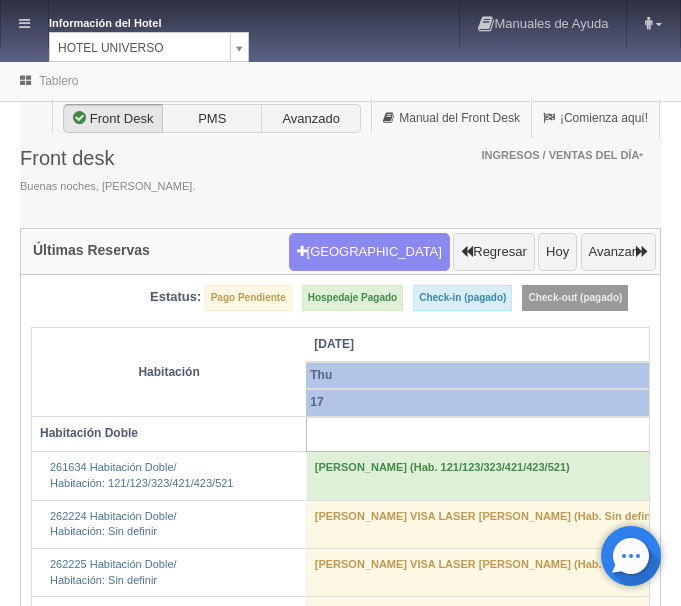 scroll, scrollTop: 0, scrollLeft: 0, axis: both 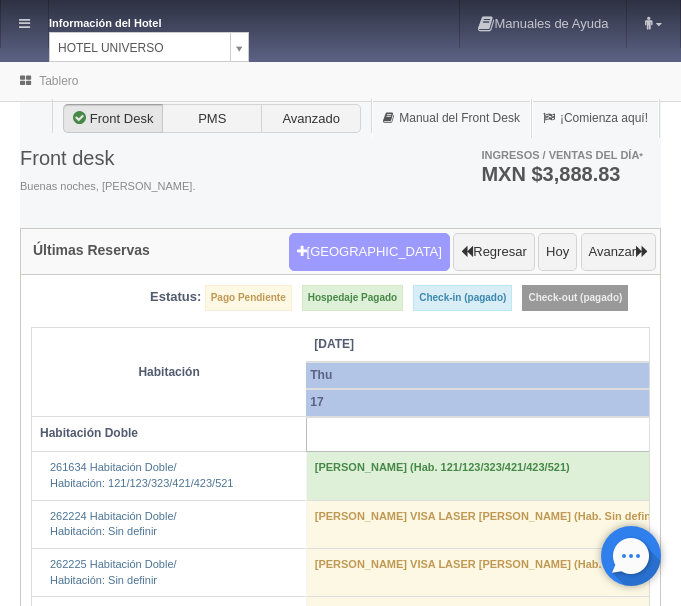 click on "Nueva Reserva" at bounding box center (369, 252) 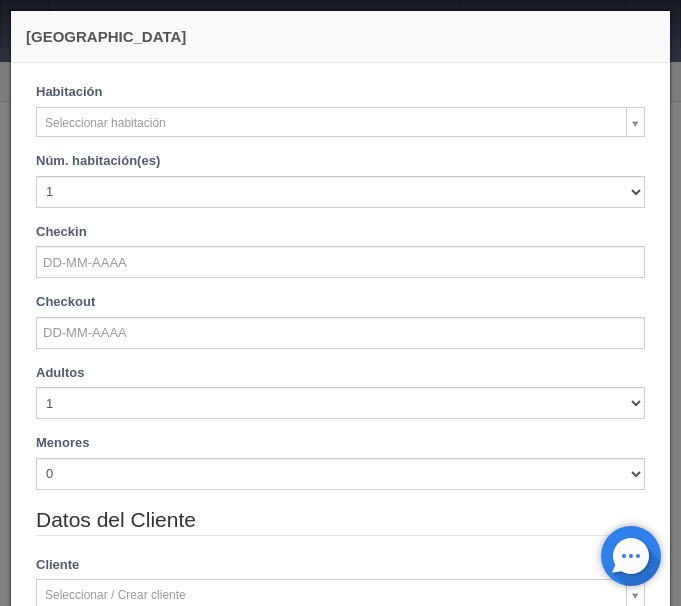checkbox on "false" 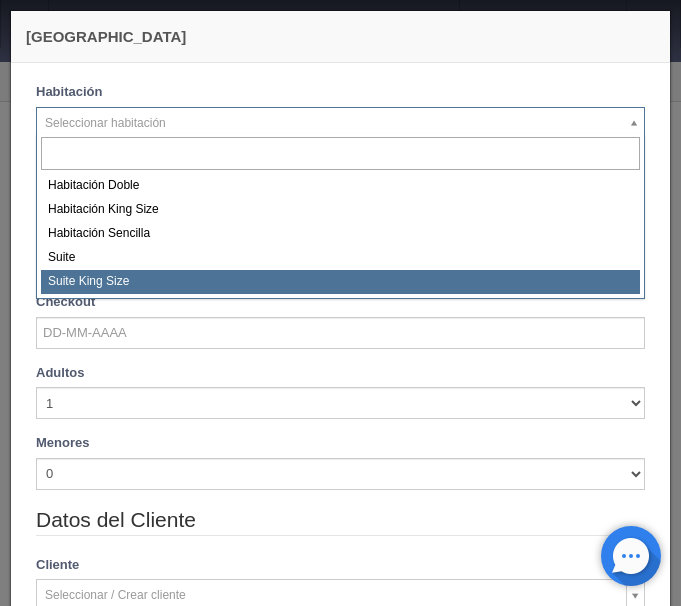 select on "588" 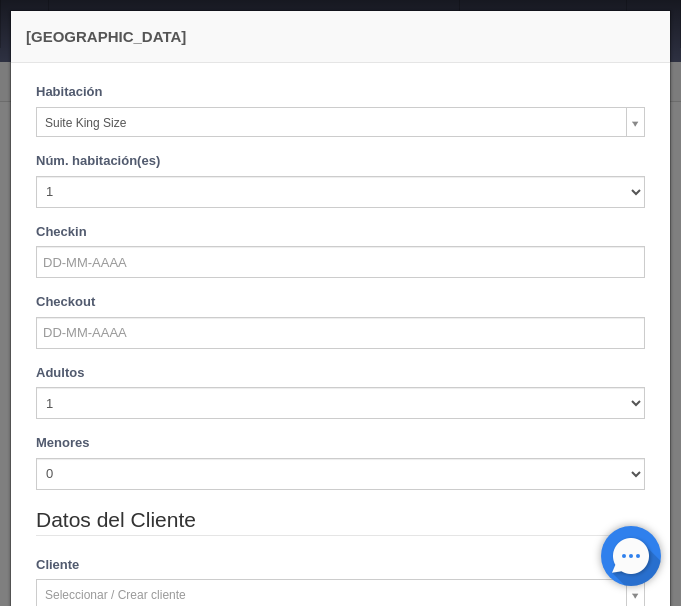 checkbox on "false" 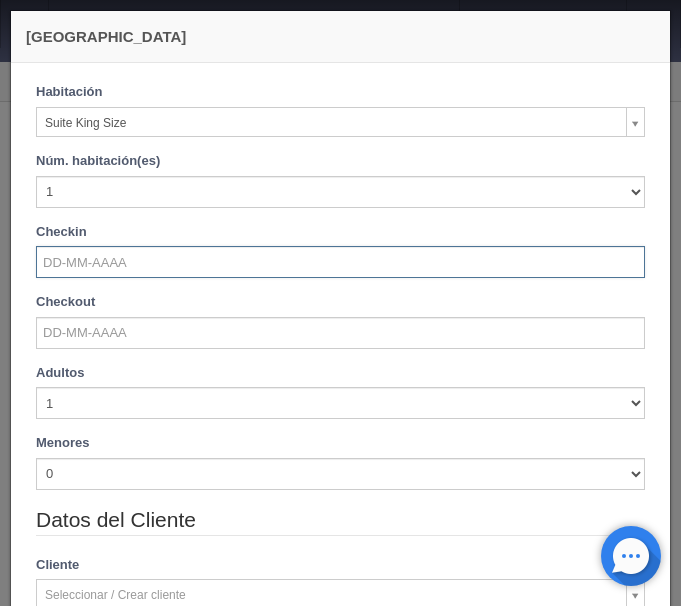 click at bounding box center (340, 262) 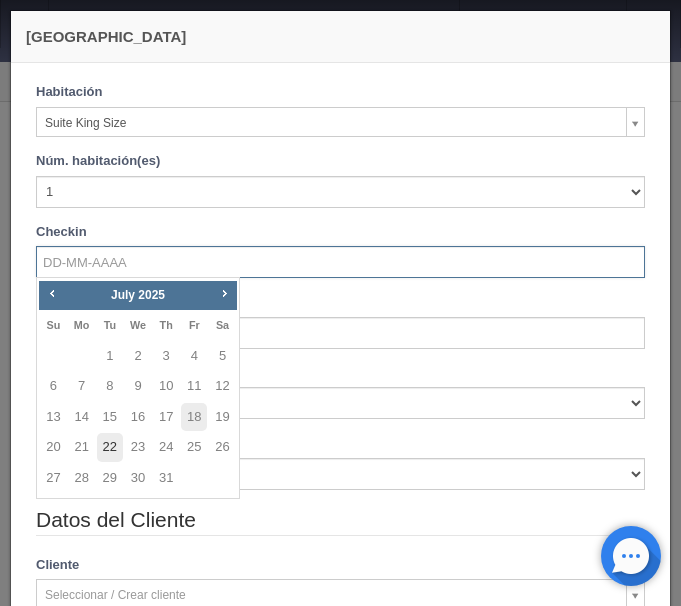 click on "22" at bounding box center (110, 447) 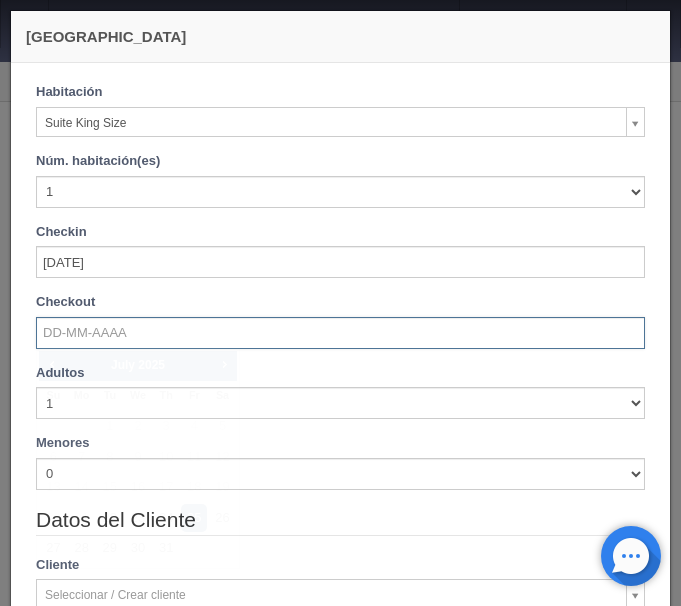 click at bounding box center [340, 333] 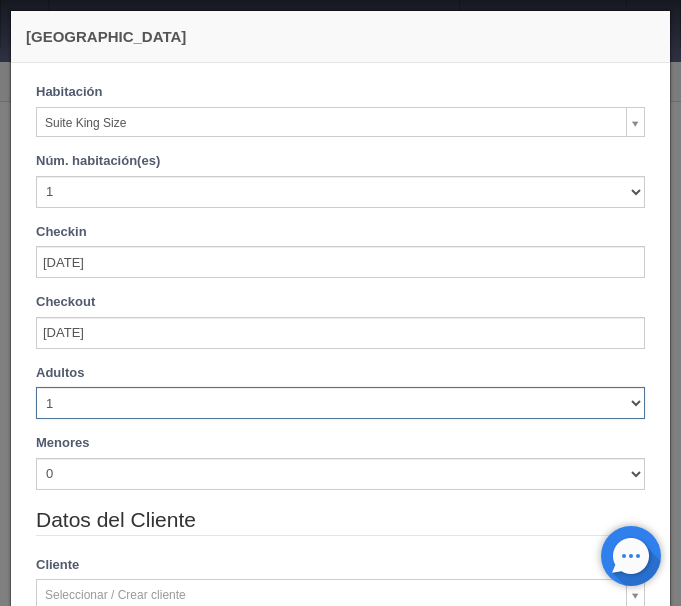click on "1
2
3
4
5
6
7
8
9
10" at bounding box center [340, 403] 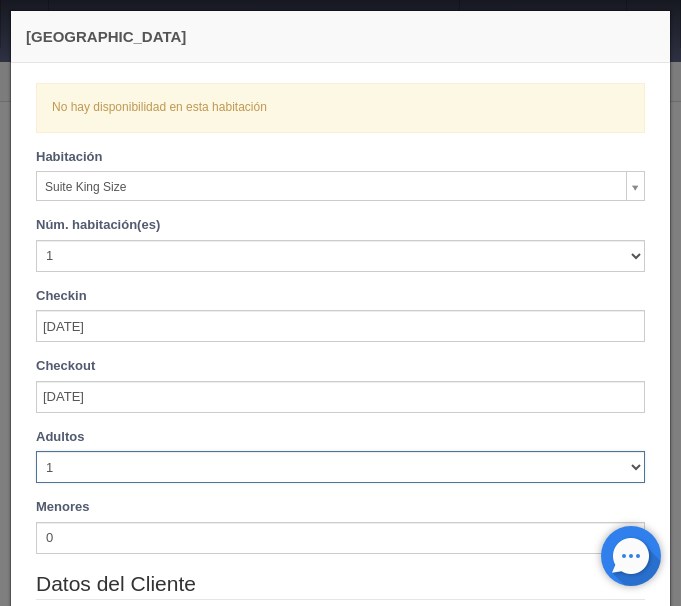 select on "5" 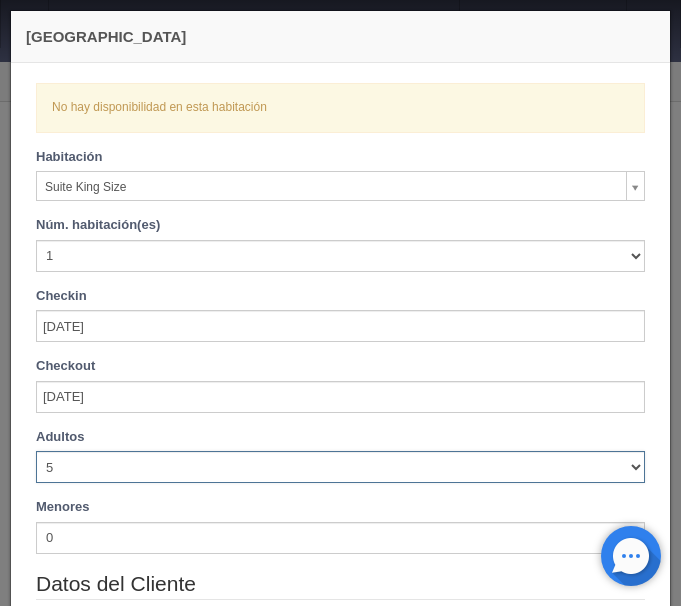 checkbox on "false" 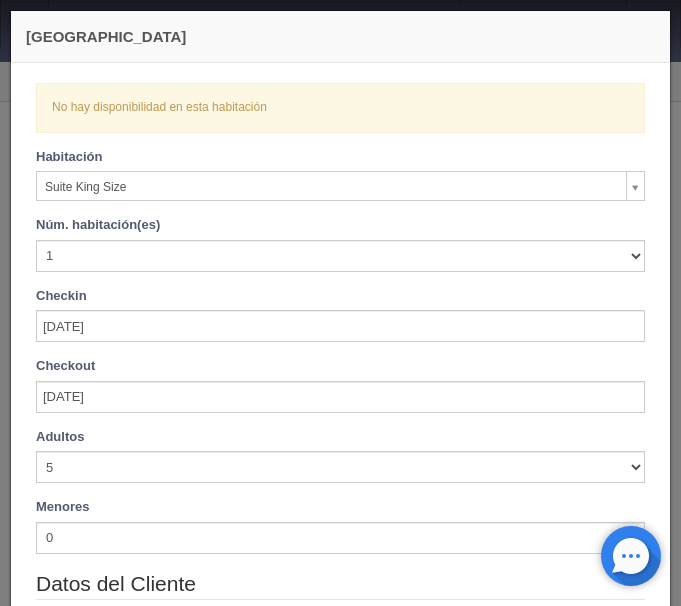 click on "Nueva Reserva
Verficando disponibilidad
No hay disponibilidad en esta habitación
Habitación
Suite King Size
Habitación Doble
Habitación King Size
Habitación Sencilla
Suite
Suite King Size
Núm. habitación(es)
1
2
3
4
5
6
7
8
9
10
11
12
13
14
15
16
17
18
19
20
Checkin
22-07-2025
Checkout
23-07-2025
Adultos
1
2
3
4
5
6
7
8
9
10
Menores
0
1
2
3
4
5
6
7
8
9
10
0
1" at bounding box center [340, 711] 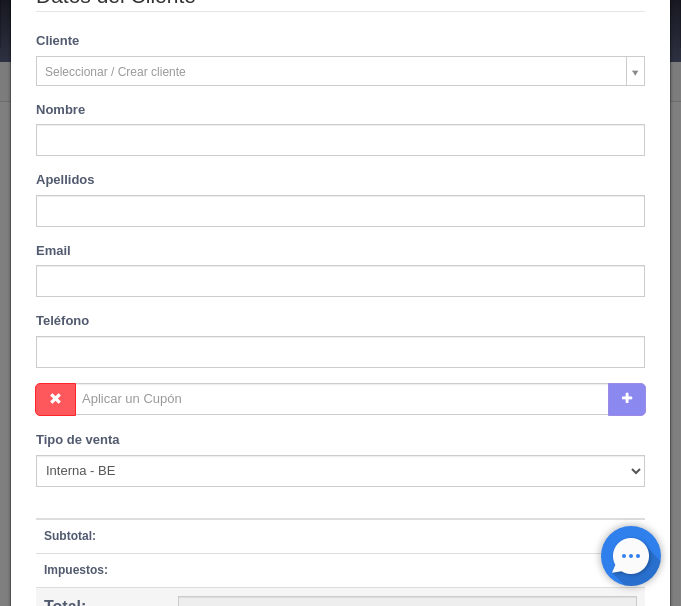 scroll, scrollTop: 815, scrollLeft: 0, axis: vertical 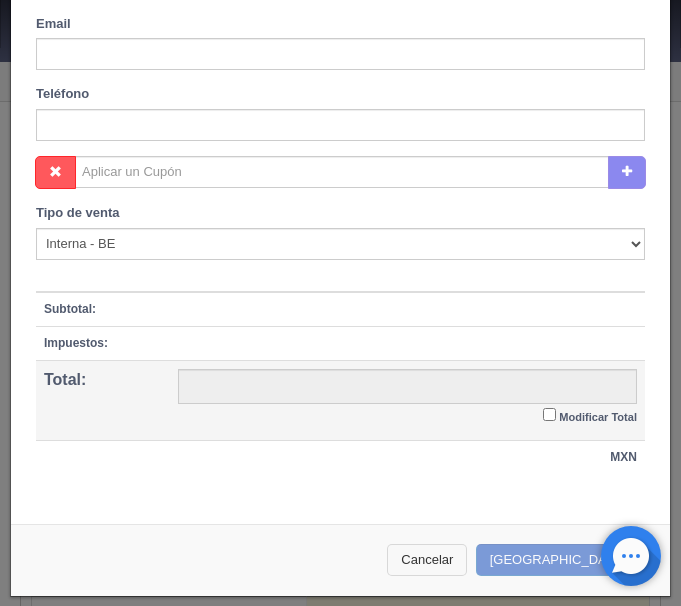 drag, startPoint x: 490, startPoint y: 568, endPoint x: 481, endPoint y: 575, distance: 11.401754 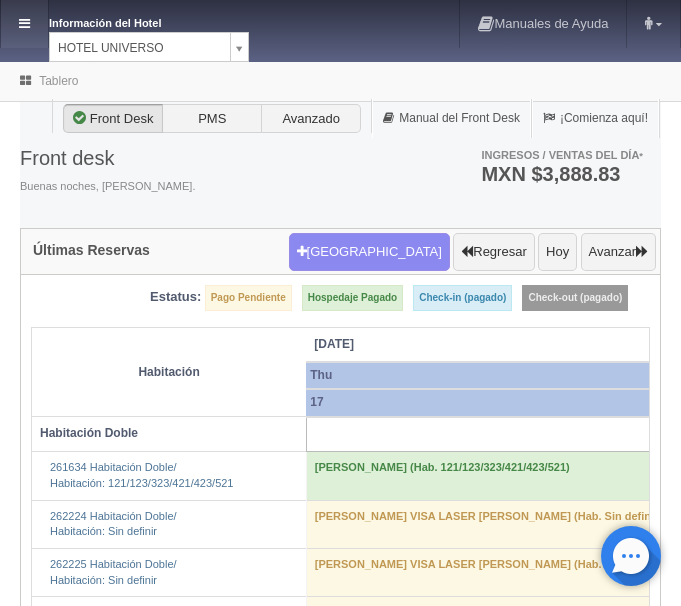 click at bounding box center (24, 24) 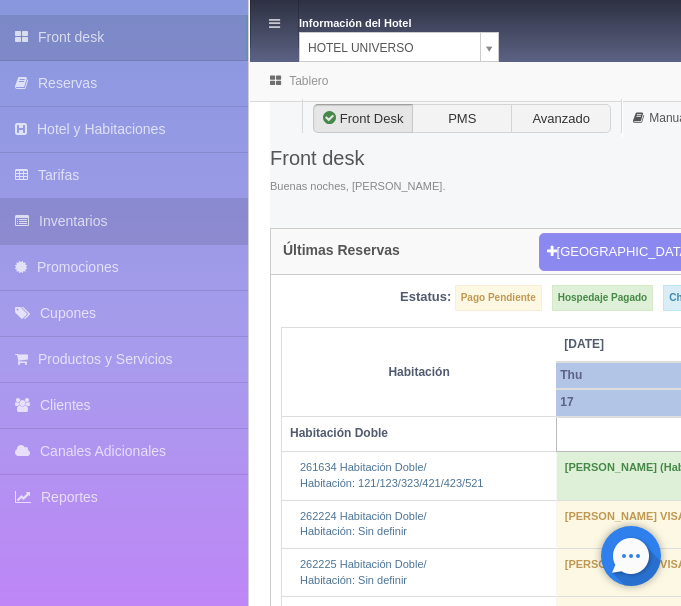 click on "Inventarios" at bounding box center [124, 221] 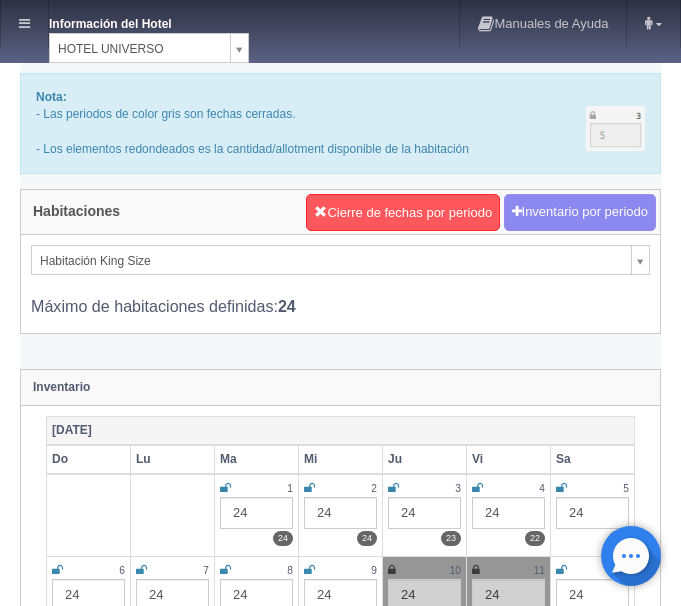 scroll, scrollTop: 102, scrollLeft: 0, axis: vertical 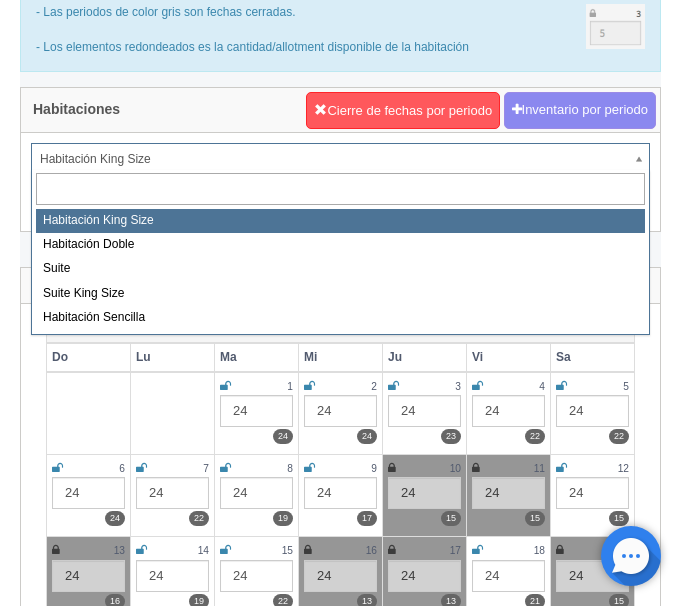 click on "Información del Hotel
[GEOGRAPHIC_DATA][PERSON_NAME]
Manuales de Ayuda
Actualizaciones recientes
[PERSON_NAME]
Mi Perfil
Salir / Log Out
Procesando...
Front desk
Reservas
Hotel y Habitaciones
Tarifas
Inventarios
Promociones
Cupones
Productos y Servicios" at bounding box center [340, 3047] 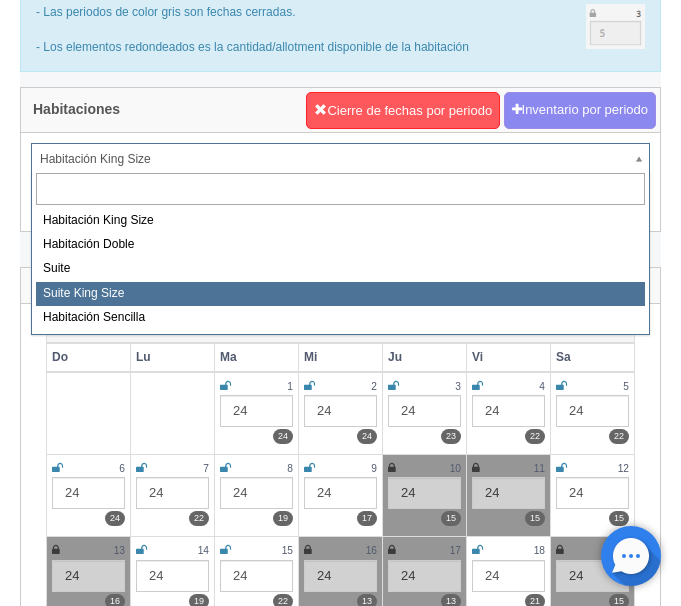 select on "588" 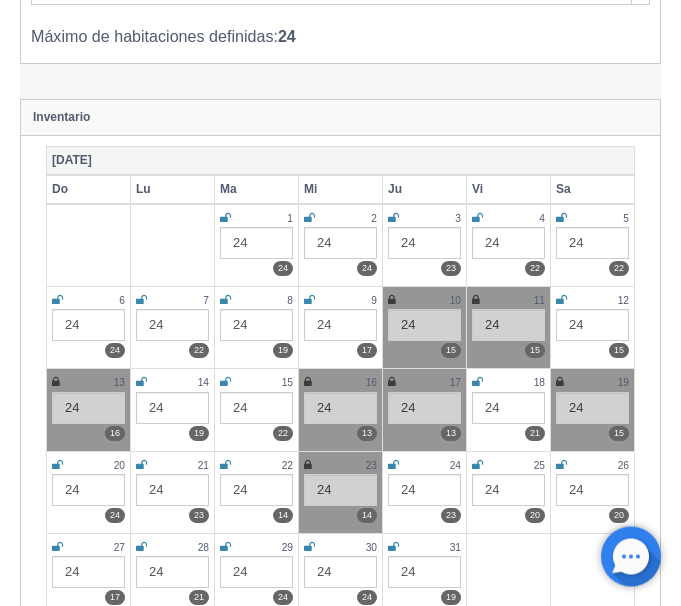 scroll, scrollTop: 306, scrollLeft: 0, axis: vertical 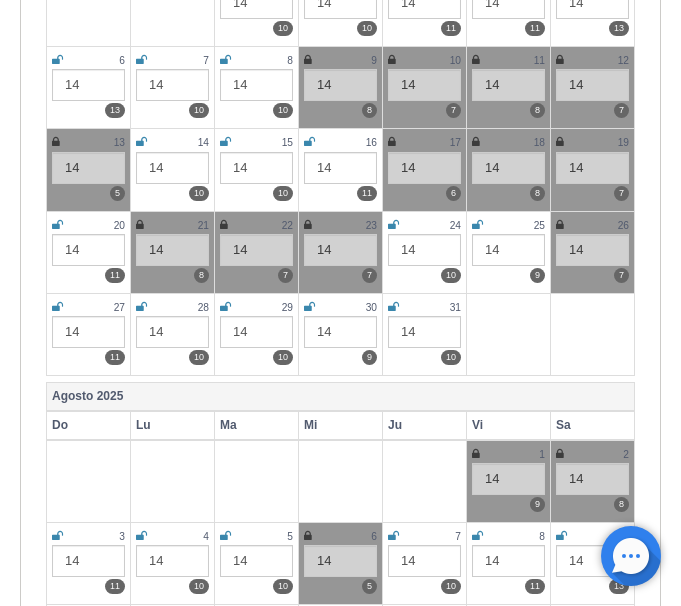 click at bounding box center (224, 225) 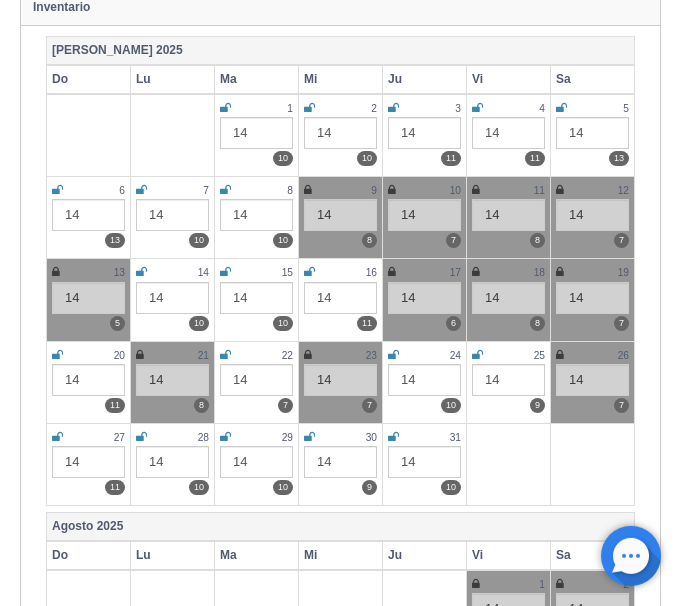 scroll, scrollTop: 0, scrollLeft: 0, axis: both 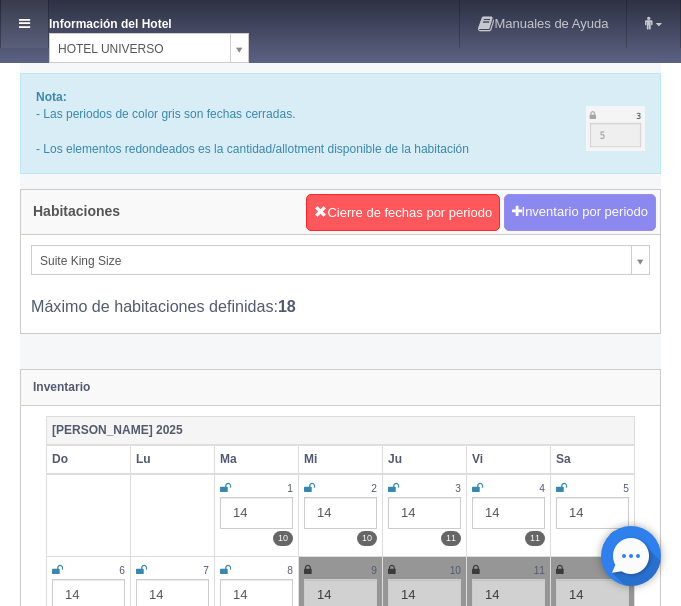 click at bounding box center [24, 24] 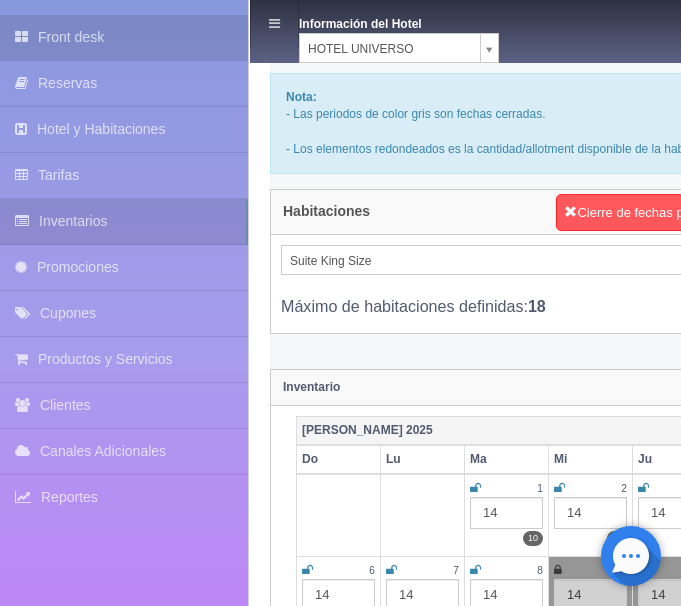 click on "Front desk" at bounding box center [124, 37] 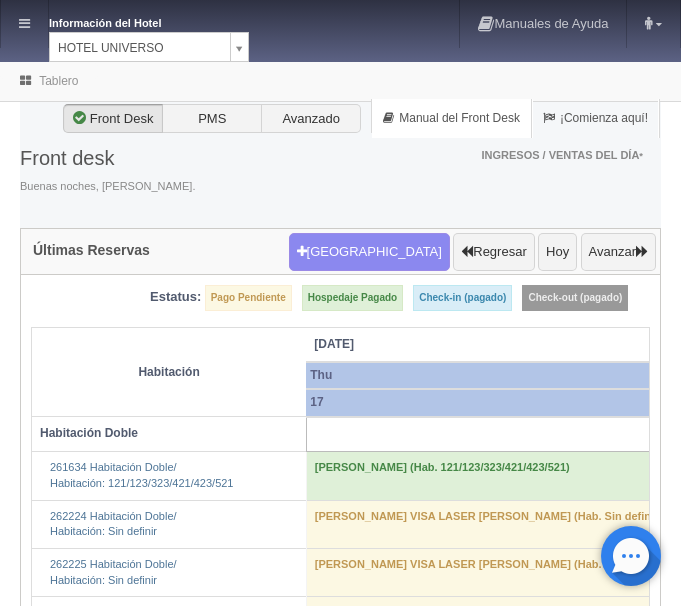 scroll, scrollTop: 0, scrollLeft: 0, axis: both 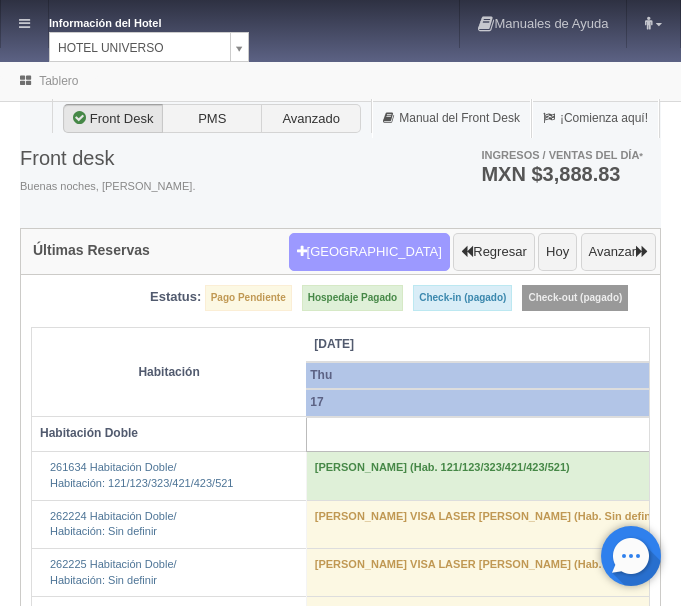 click on "Nueva Reserva" at bounding box center (369, 252) 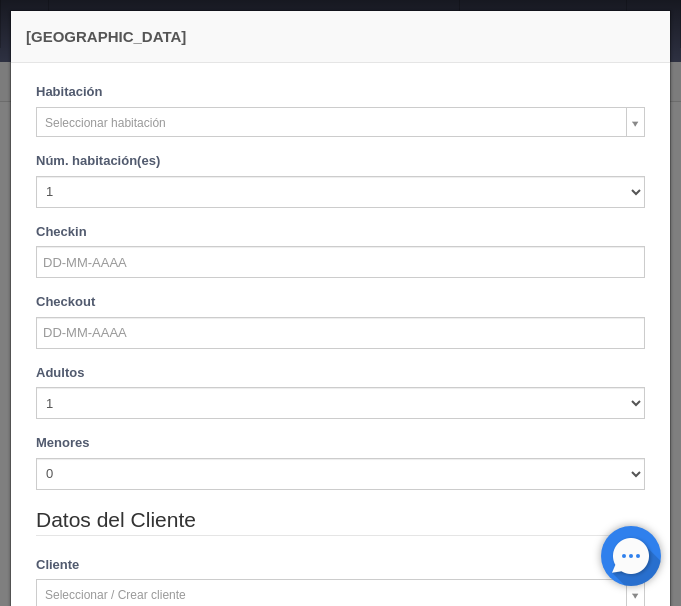 checkbox on "false" 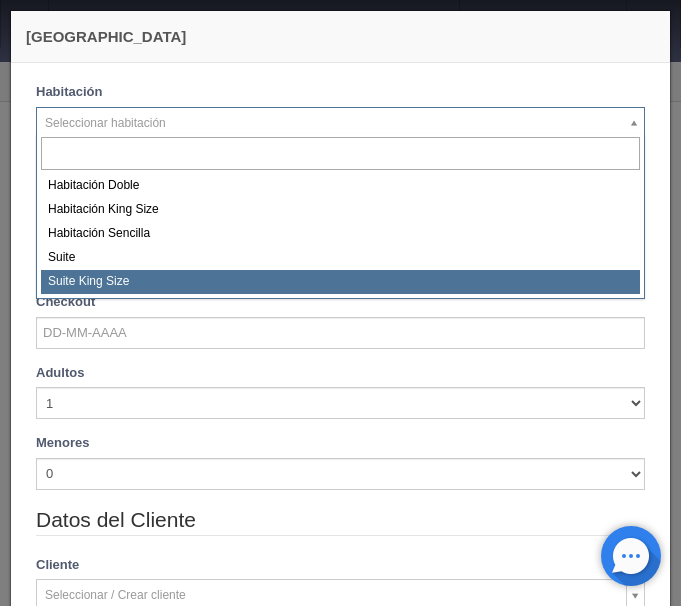 select on "588" 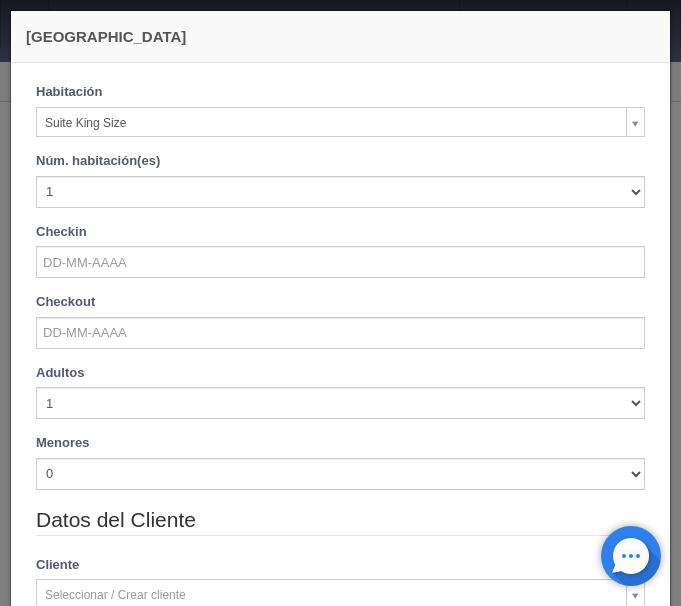 checkbox on "false" 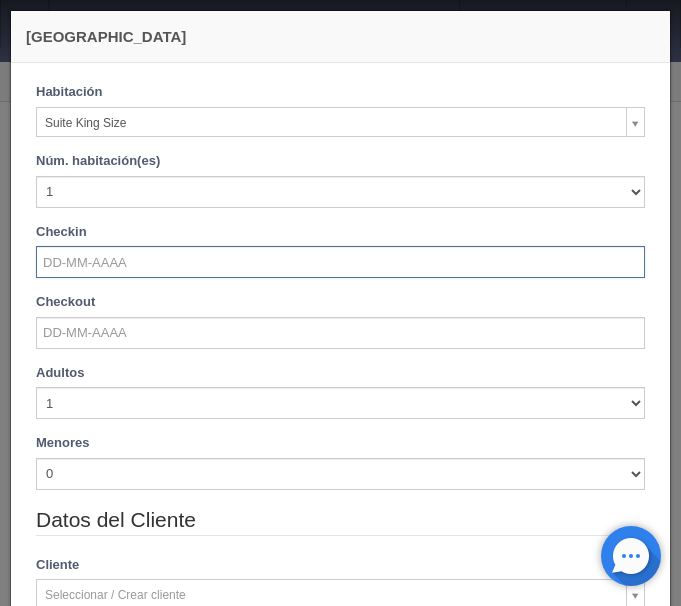 click at bounding box center (340, 262) 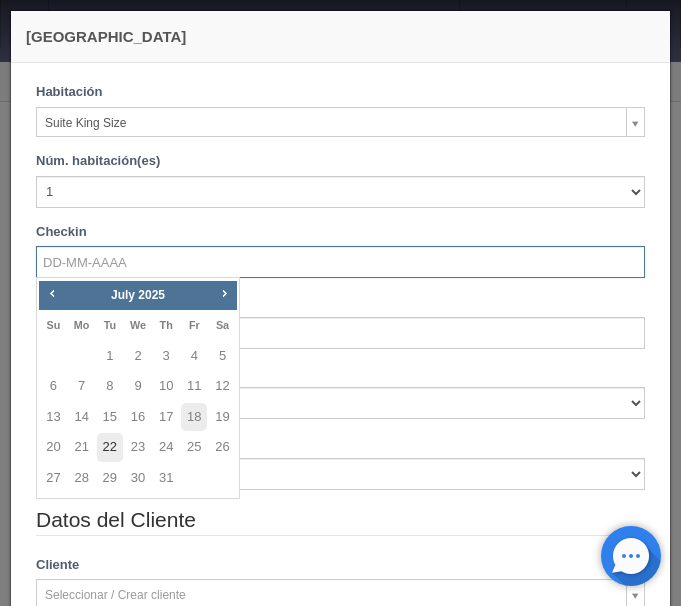 click on "22" at bounding box center [110, 447] 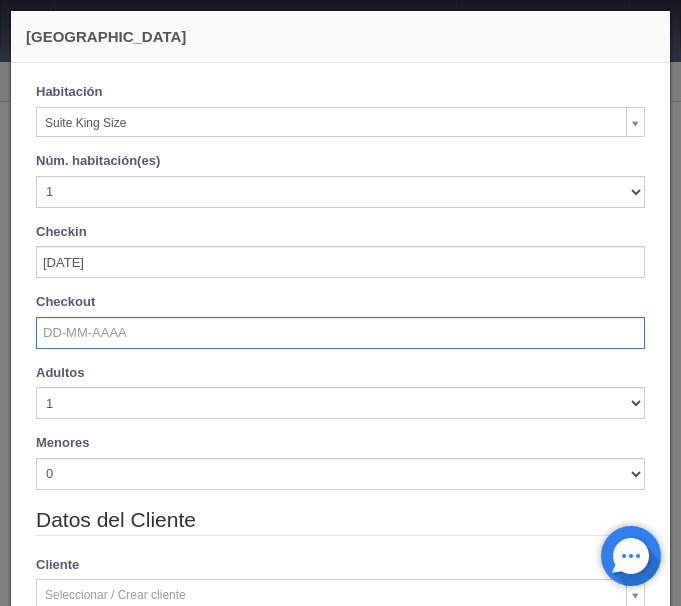 click at bounding box center [340, 333] 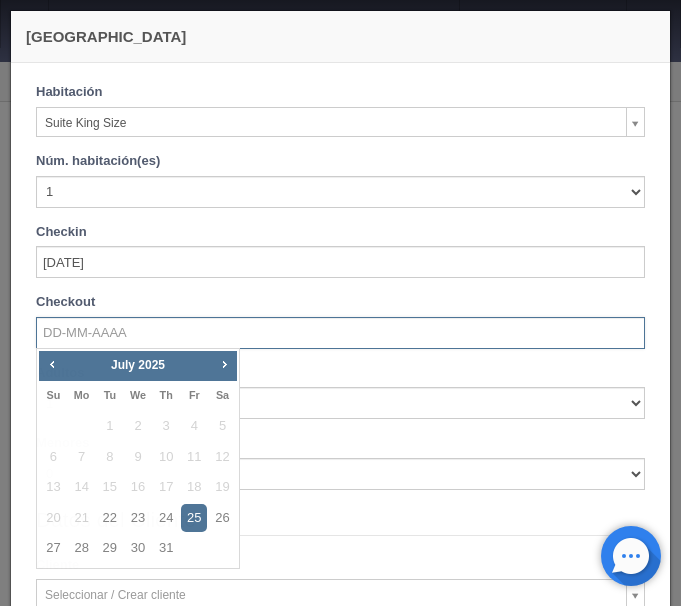 checkbox on "false" 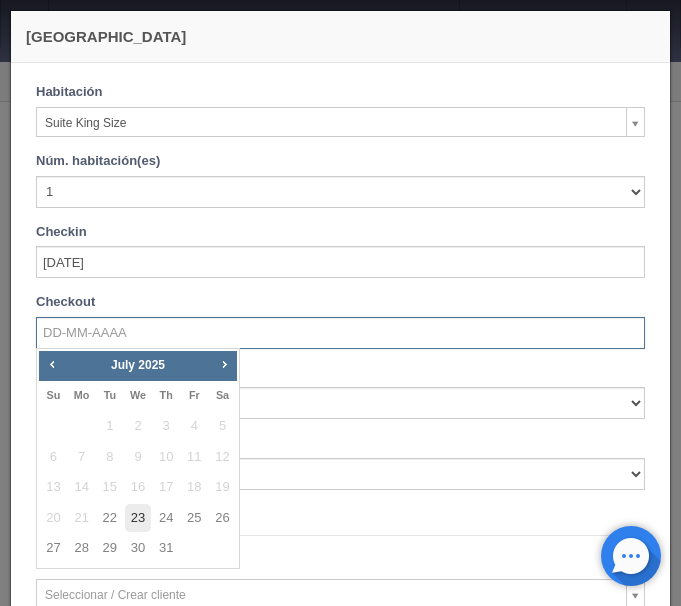click on "23" at bounding box center (138, 518) 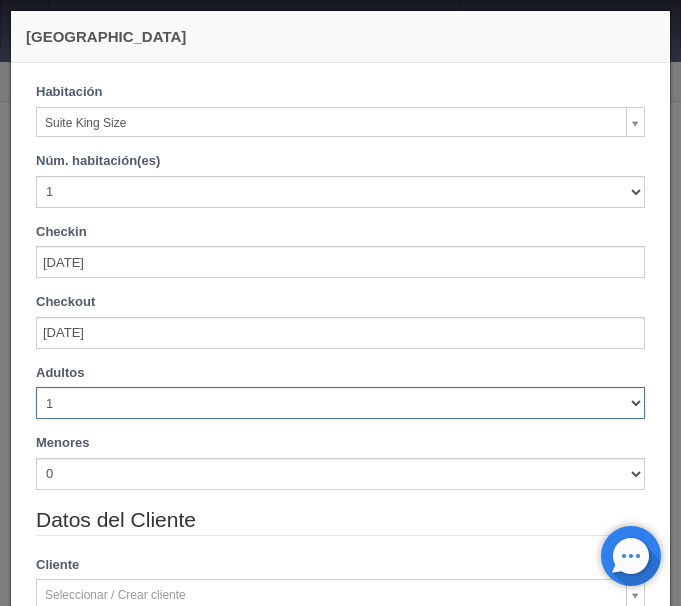 click on "1
2
3
4
5
6
7
8
9
10" at bounding box center [340, 403] 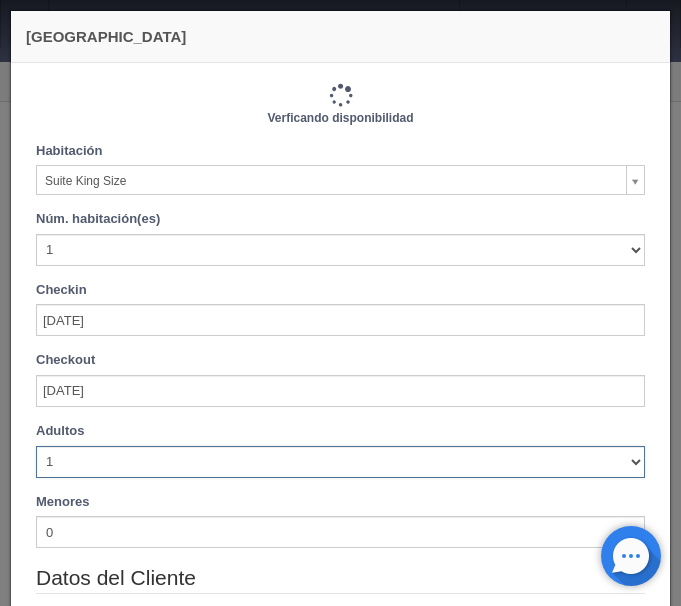 select on "5" 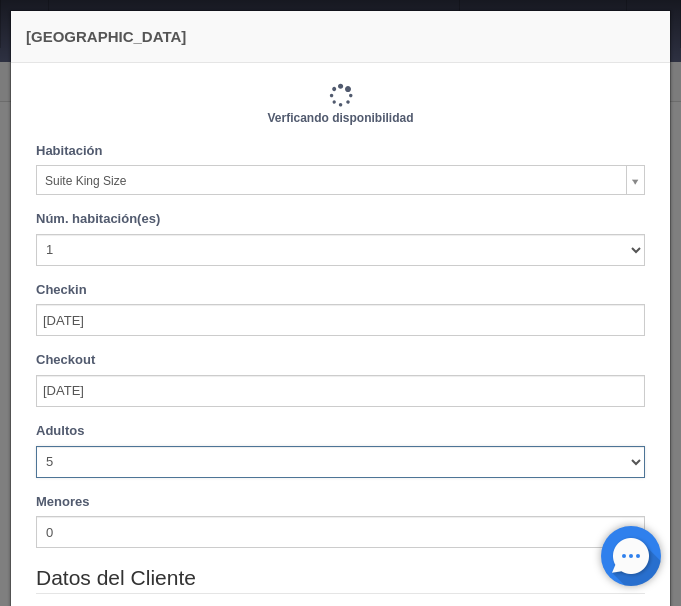click on "5" at bounding box center (0, 0) 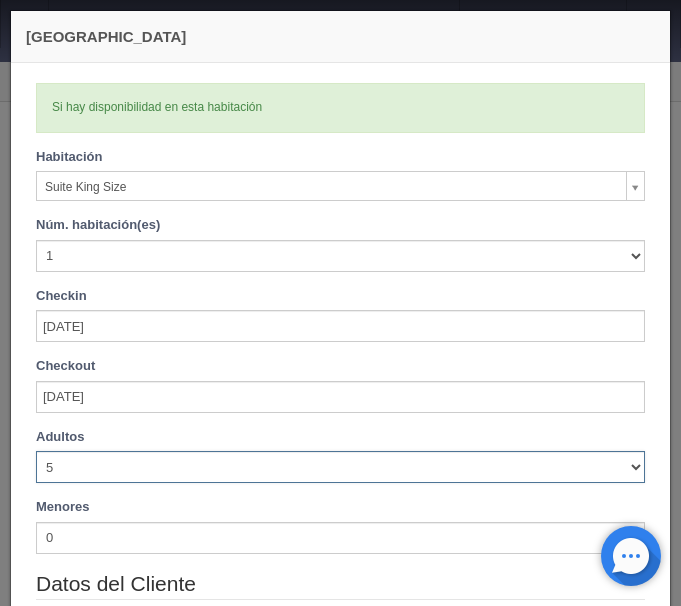 type on "1290.00" 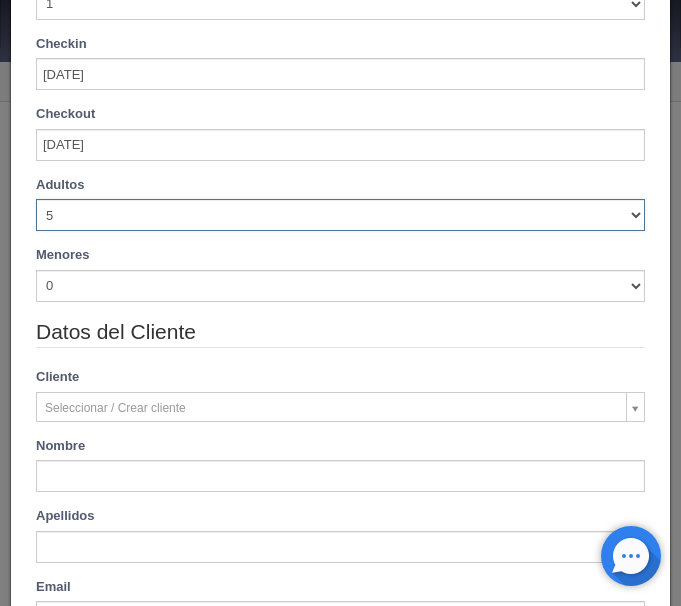 scroll, scrollTop: 420, scrollLeft: 0, axis: vertical 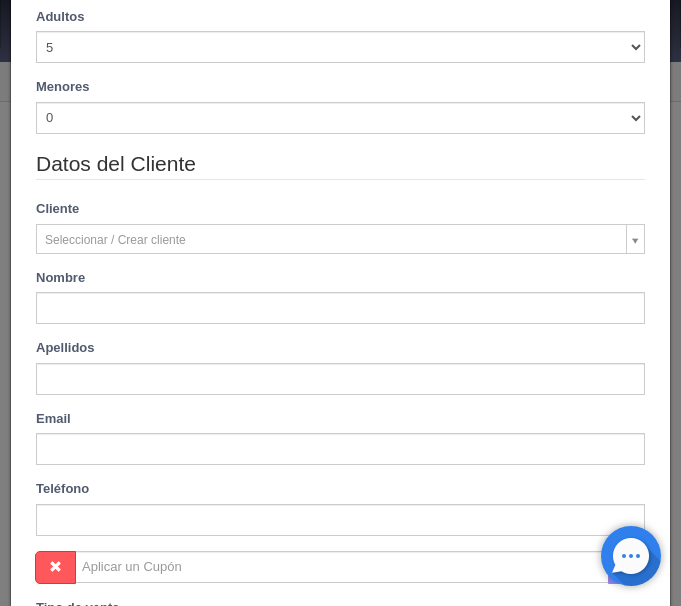 type on "paolette Viridiana" 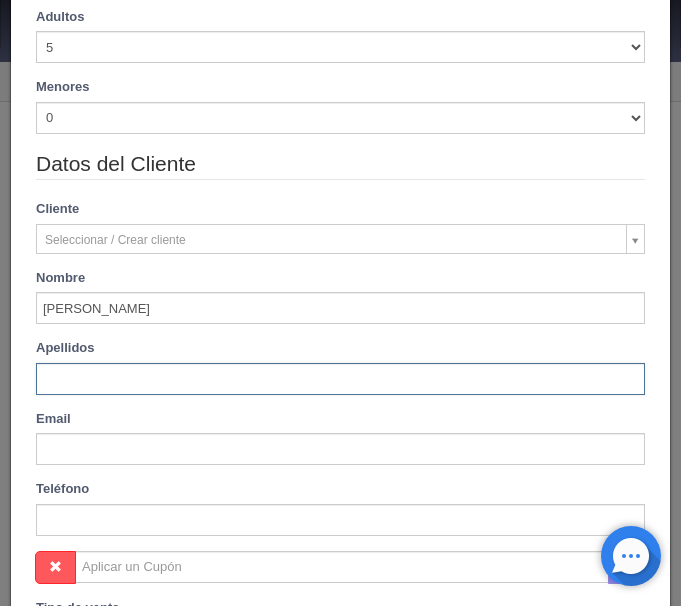 click at bounding box center (340, 379) 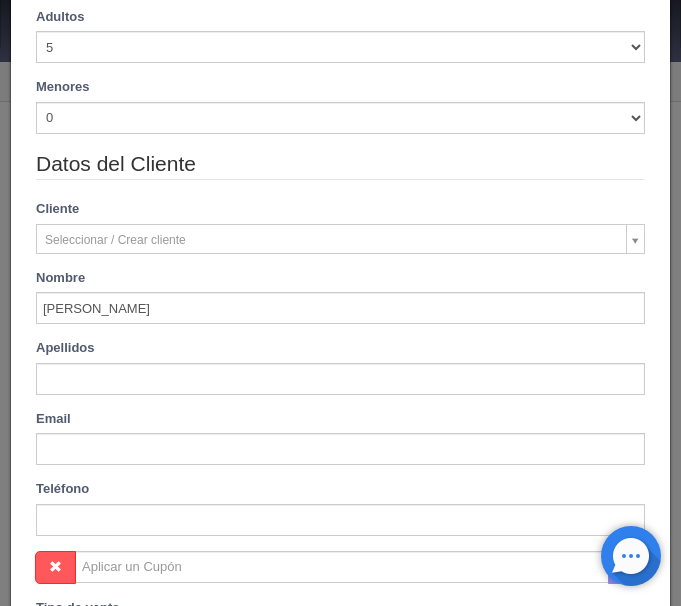 type on "Piña Luna" 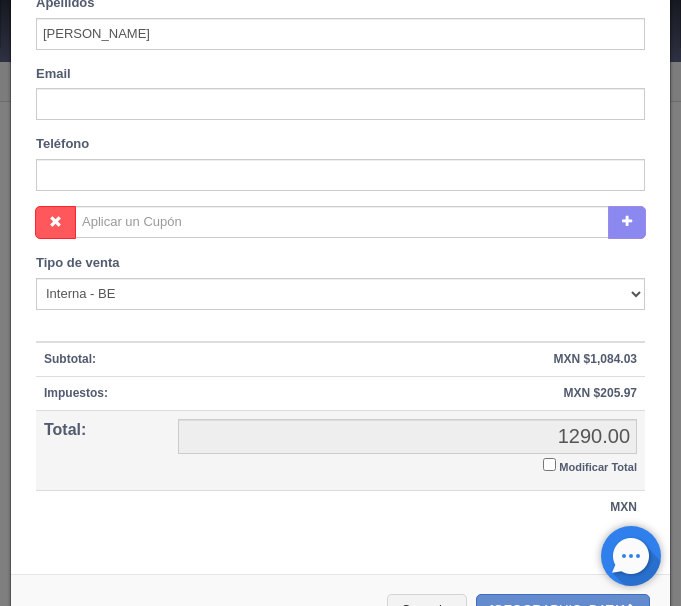 scroll, scrollTop: 815, scrollLeft: 0, axis: vertical 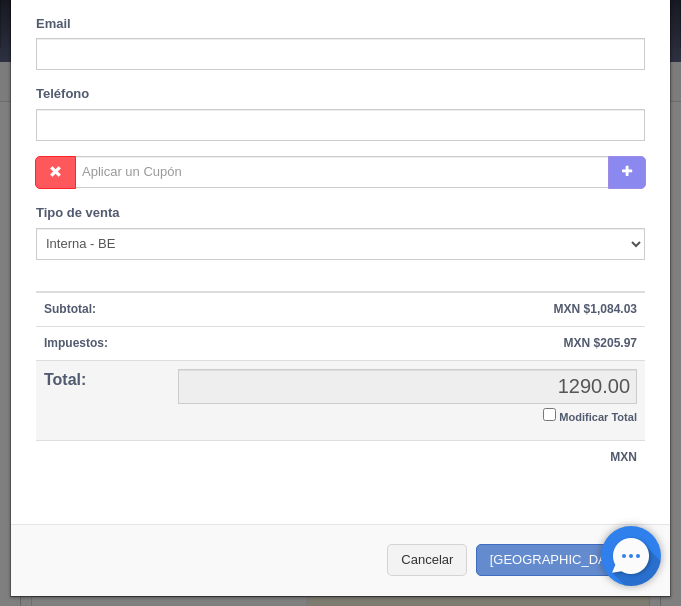 click on "Modificar Total" at bounding box center [549, 414] 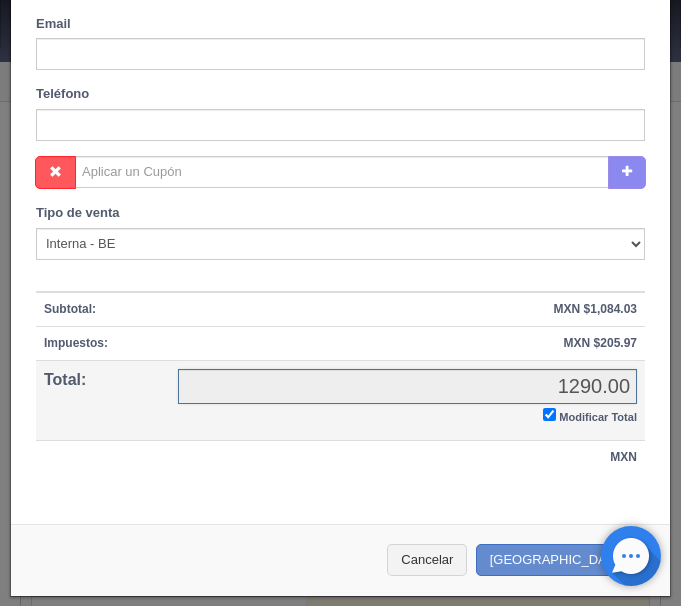 checkbox on "true" 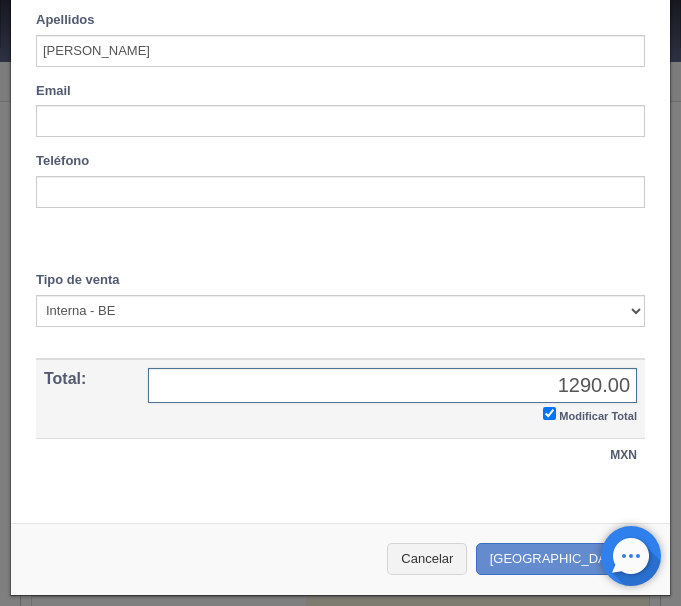 scroll, scrollTop: 746, scrollLeft: 0, axis: vertical 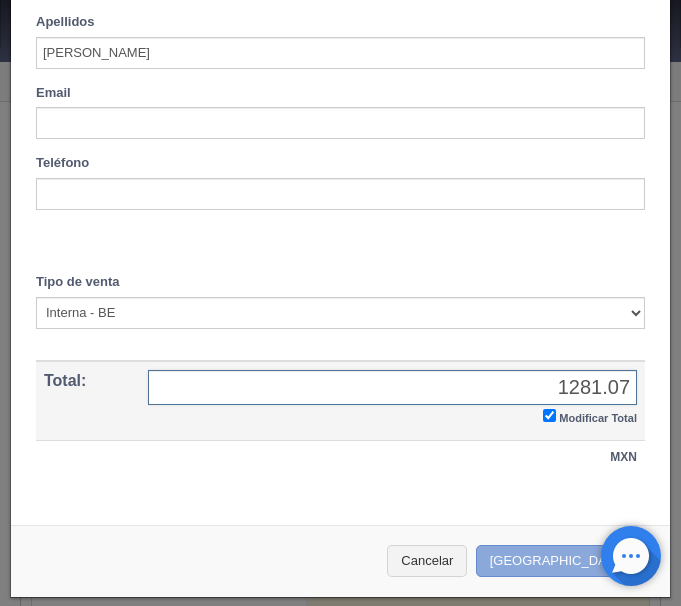 type on "1281.07" 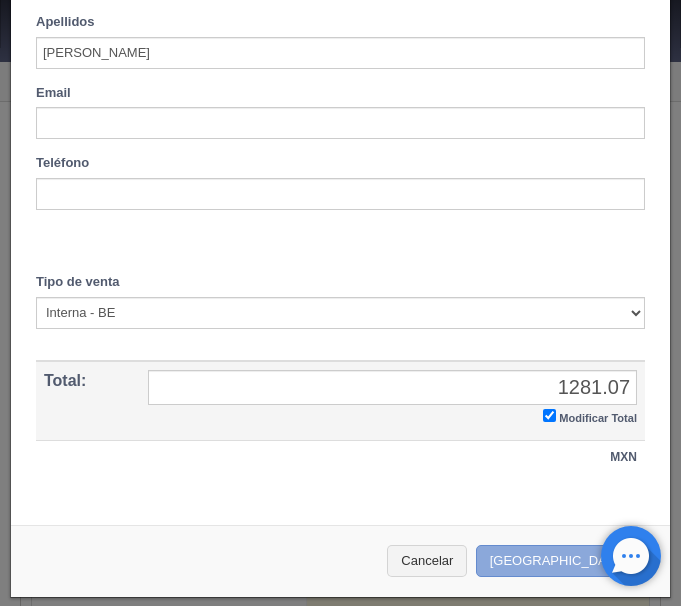click on "[GEOGRAPHIC_DATA]" at bounding box center (563, 561) 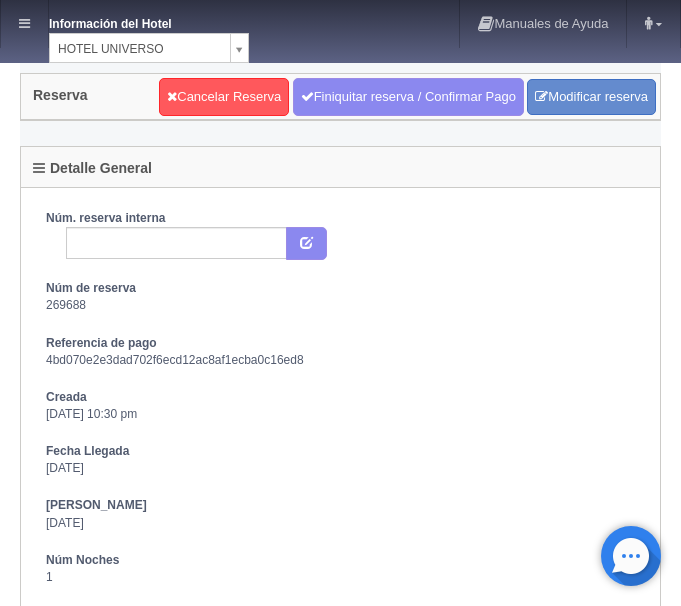 scroll, scrollTop: 0, scrollLeft: 0, axis: both 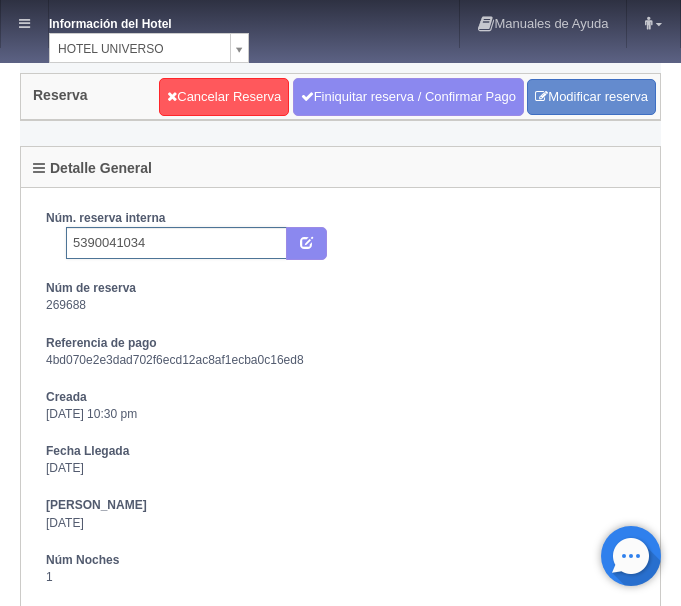 click on "5390041034" at bounding box center [176, 243] 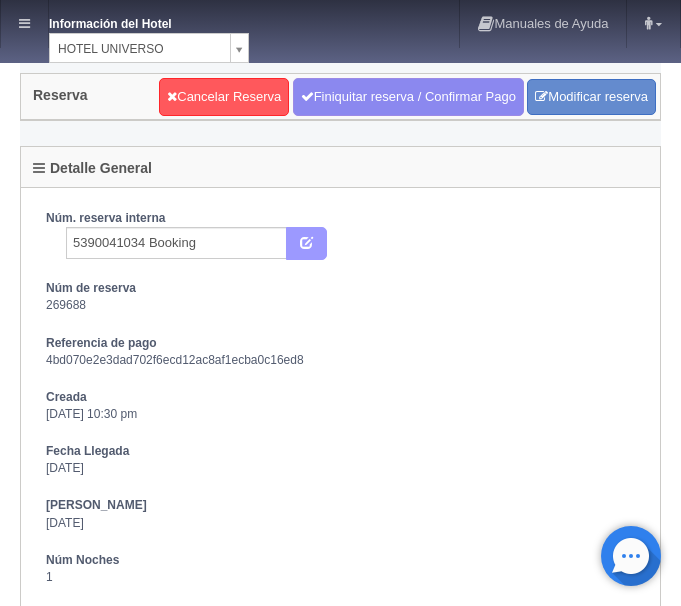 click at bounding box center [306, 244] 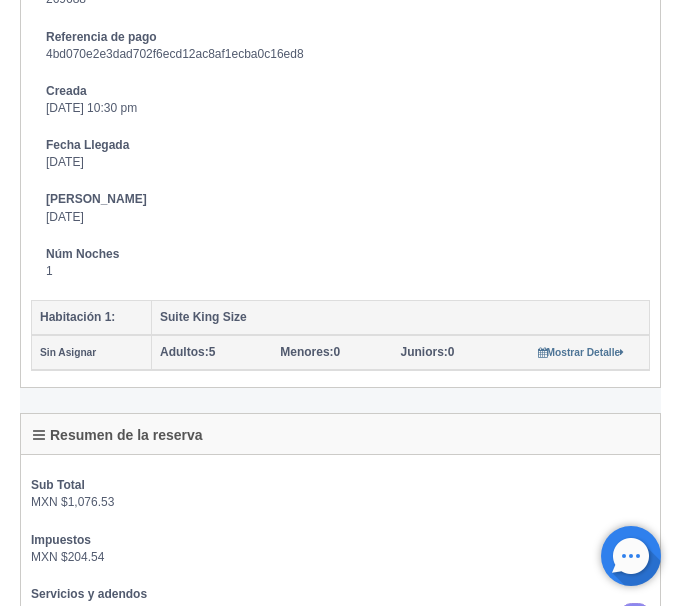 scroll, scrollTop: 0, scrollLeft: 0, axis: both 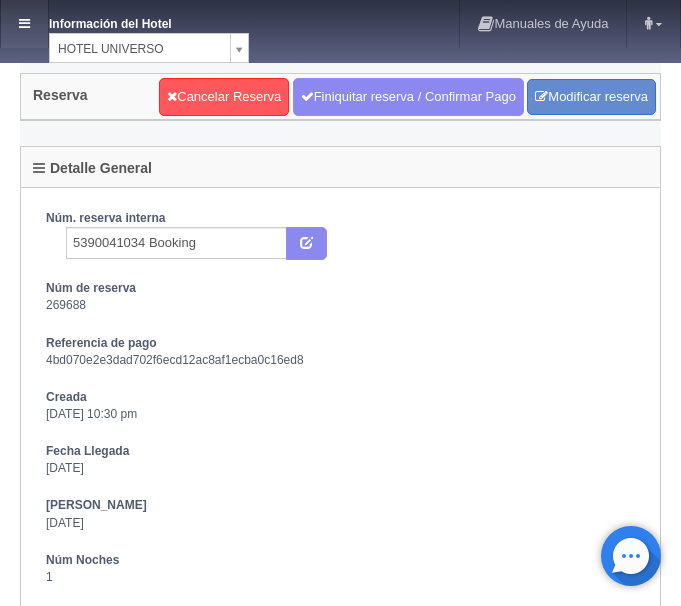 click at bounding box center [24, 24] 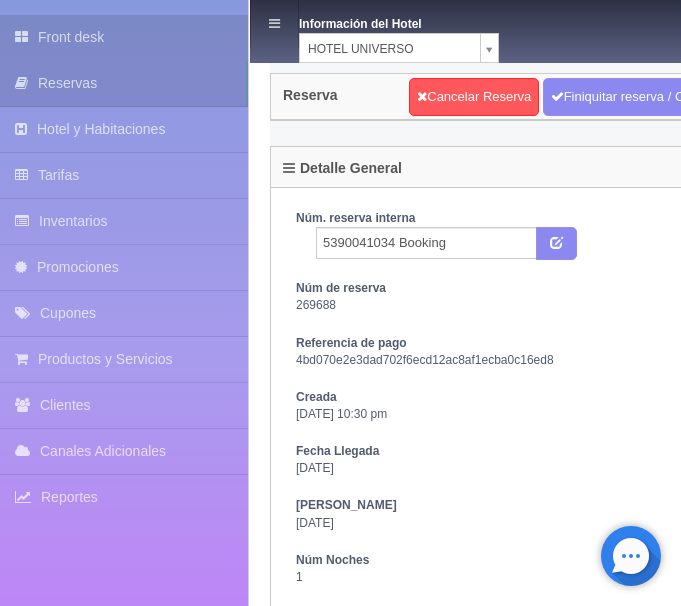 click on "Front desk" at bounding box center (124, 37) 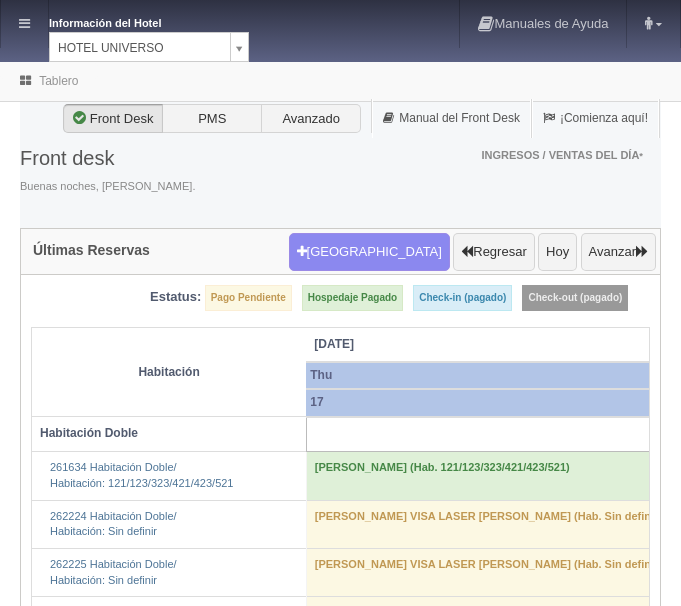 scroll, scrollTop: 0, scrollLeft: 0, axis: both 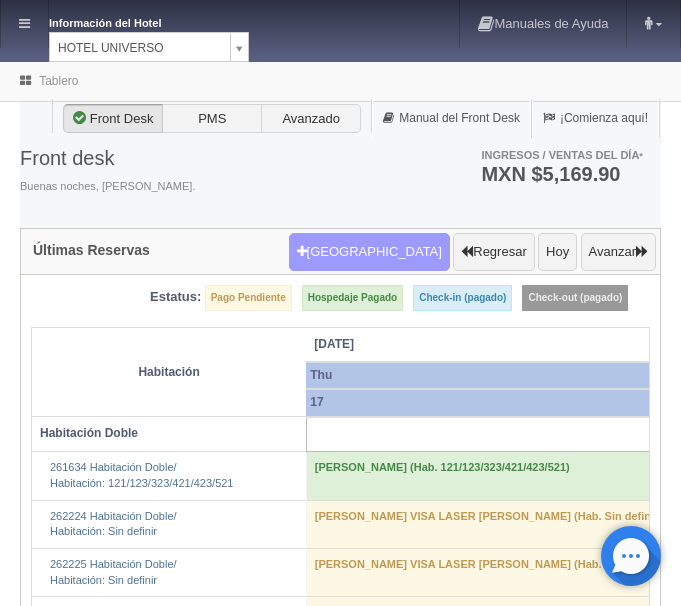 click on "Nueva Reserva" at bounding box center (369, 252) 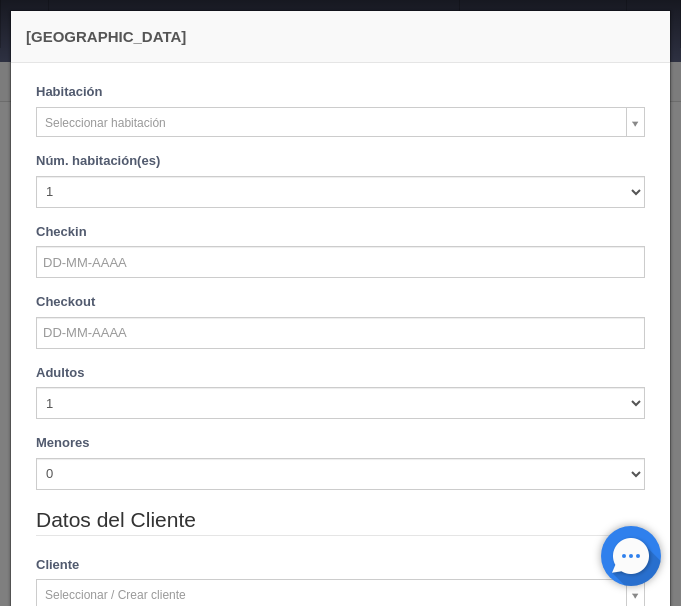 checkbox on "false" 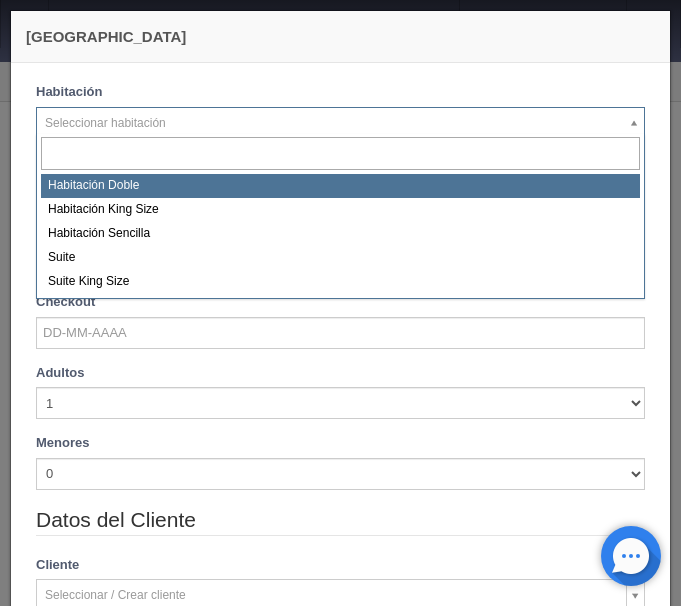 click on "Información del Hotel
[GEOGRAPHIC_DATA][PERSON_NAME]
Manuales de Ayuda
Actualizaciones recientes
[PERSON_NAME]
Mi Perfil
Salir / Log Out
Procesando...
Front desk
Reservas
Hotel y Habitaciones
Tarifas
Inventarios
Promociones
Cupones
Productos y Servicios" at bounding box center [340, 3611] 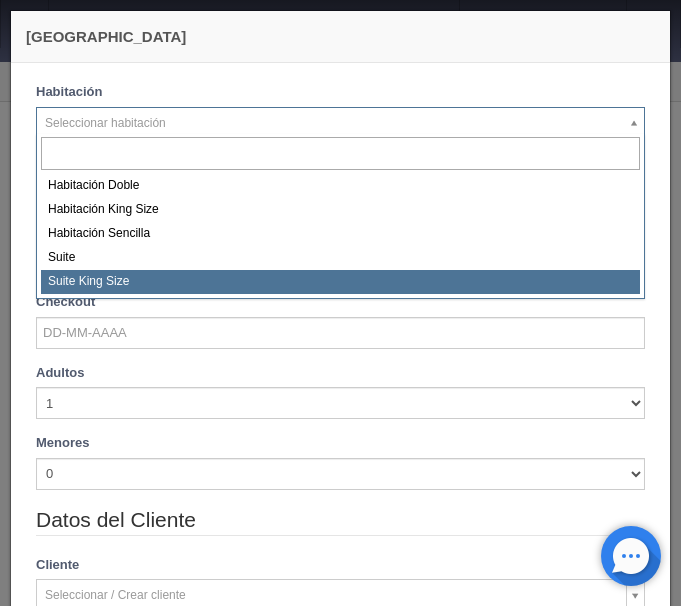 select on "588" 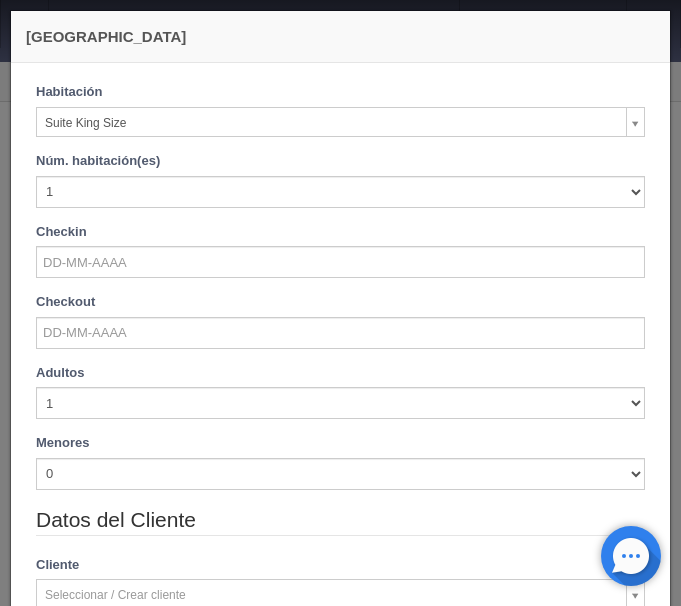checkbox on "false" 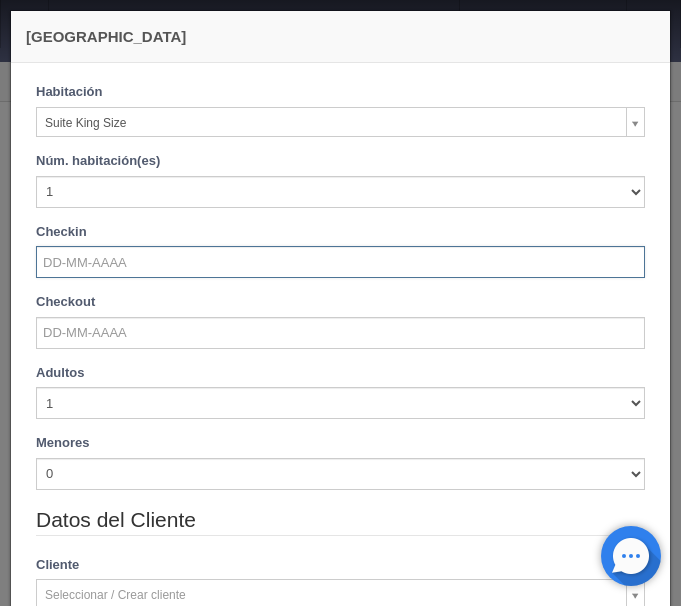 click at bounding box center [340, 262] 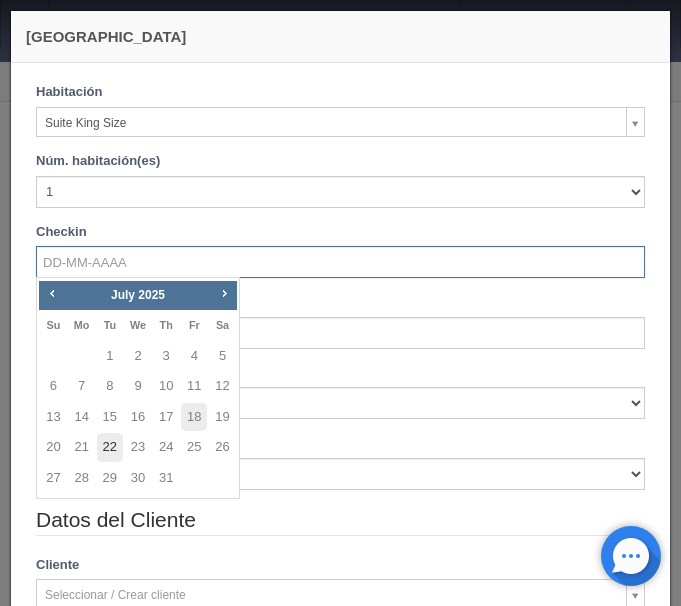 click on "22" at bounding box center [110, 447] 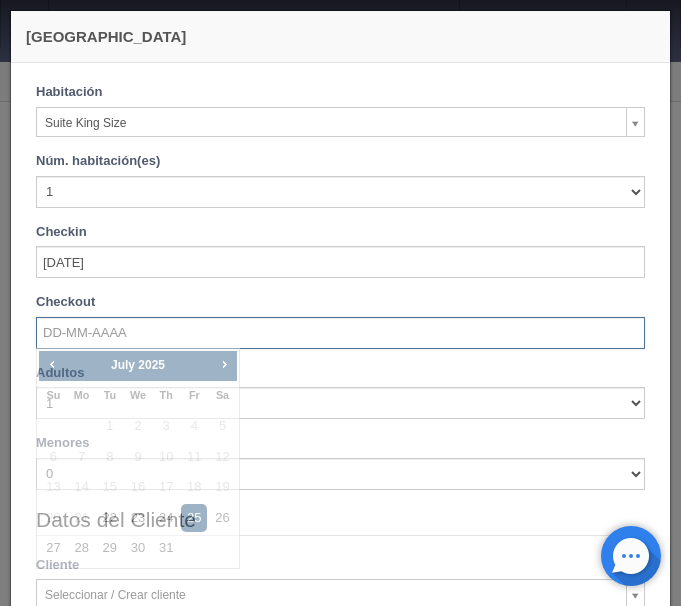 click at bounding box center (340, 333) 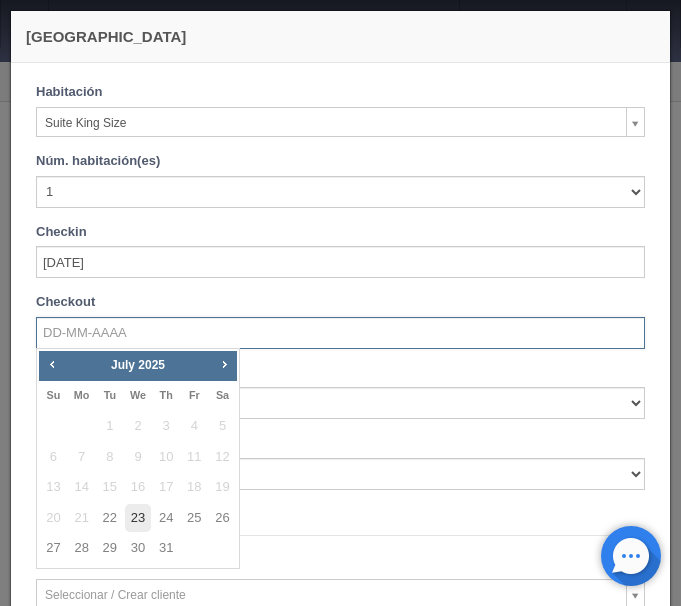 click on "23" at bounding box center [138, 518] 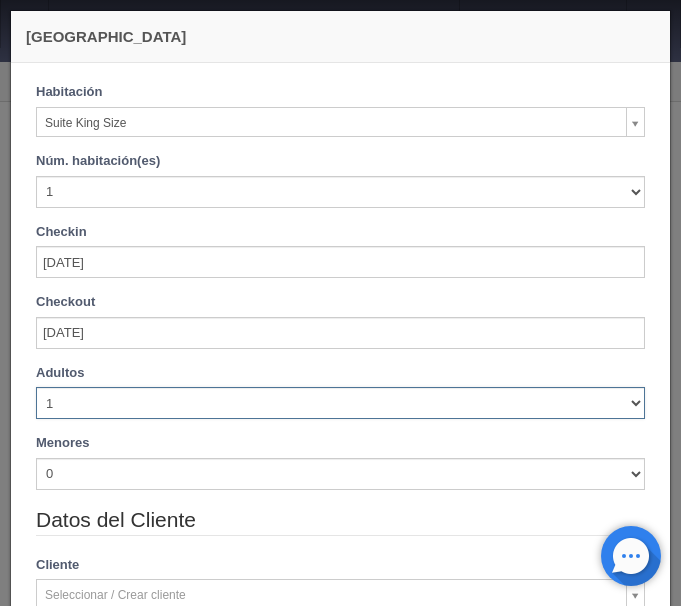 click on "1
2
3
4
5
6
7
8
9
10" at bounding box center [340, 403] 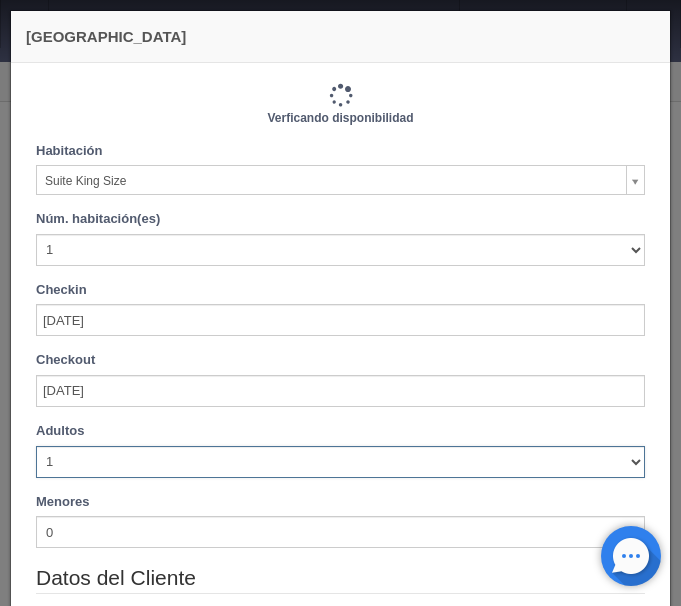 type on "1210.00" 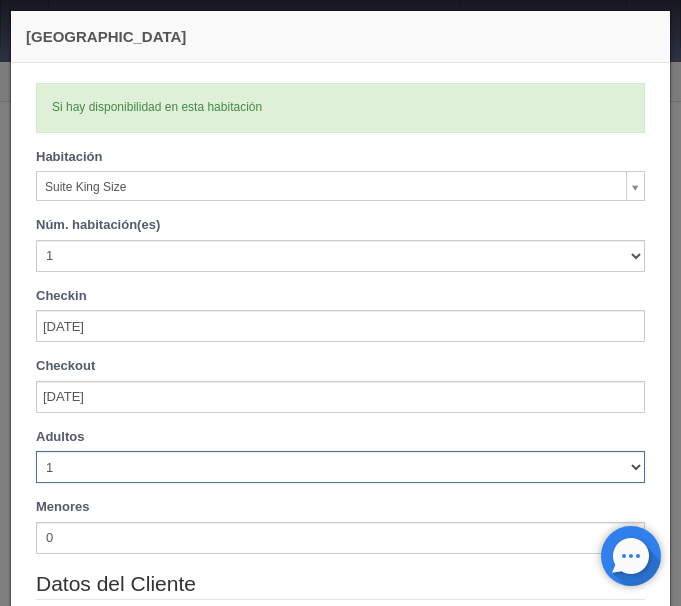 select on "6" 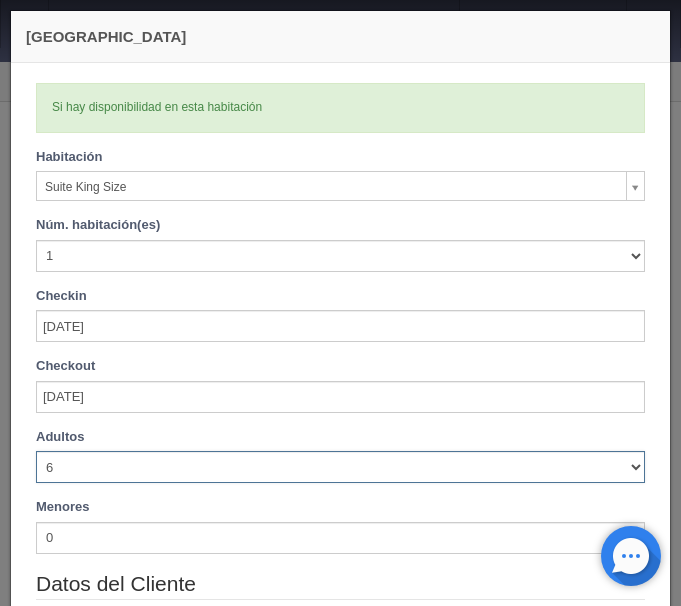 type 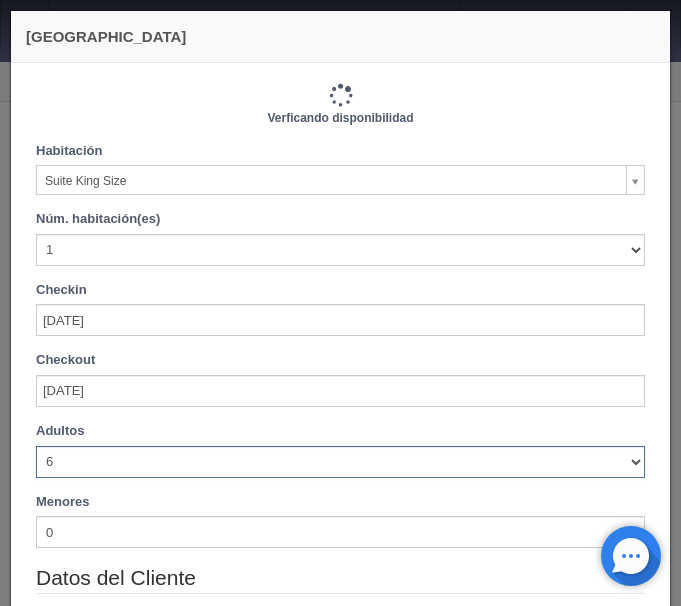 type on "1370.00" 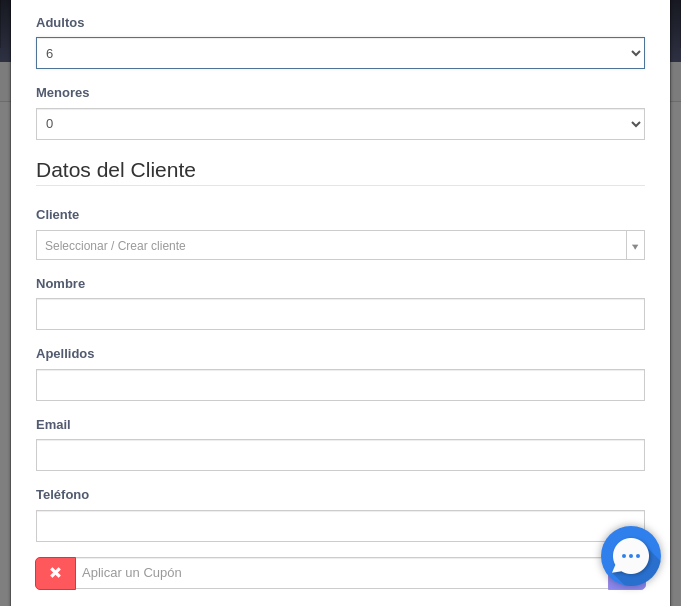 scroll, scrollTop: 420, scrollLeft: 0, axis: vertical 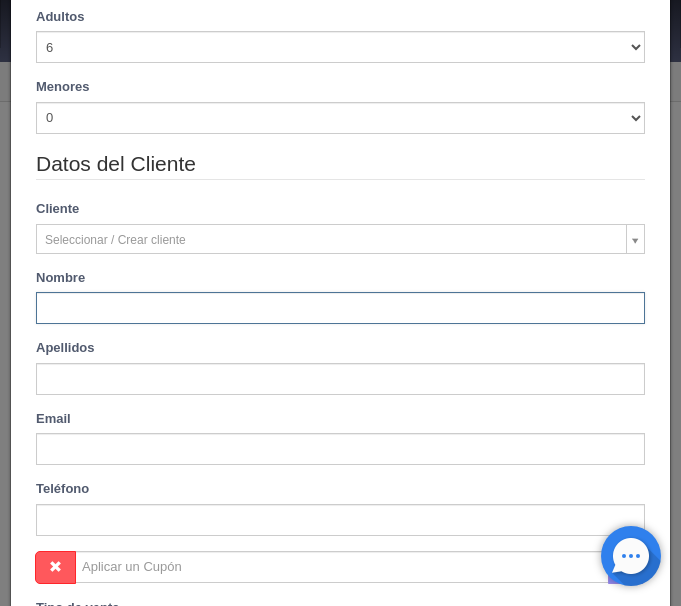 click at bounding box center [340, 308] 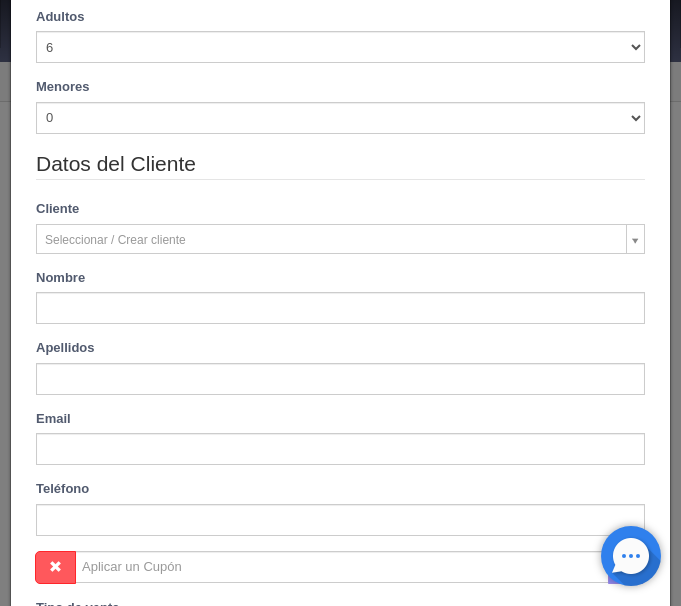 type on "Luz" 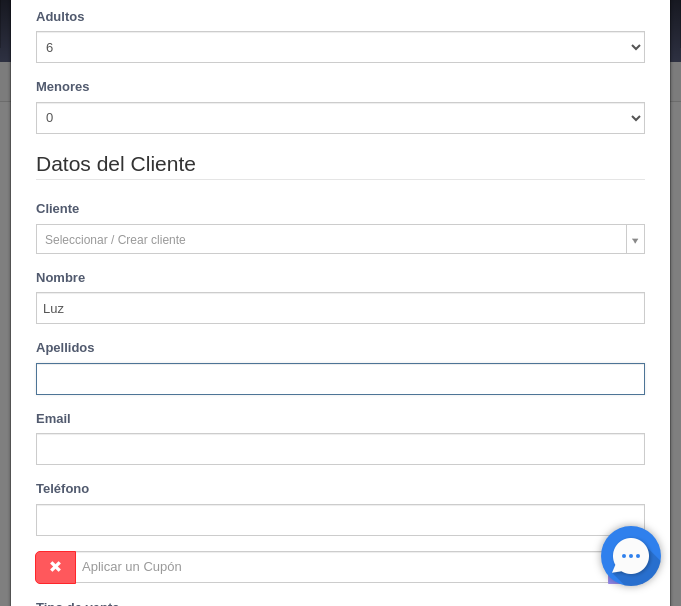 click at bounding box center [340, 379] 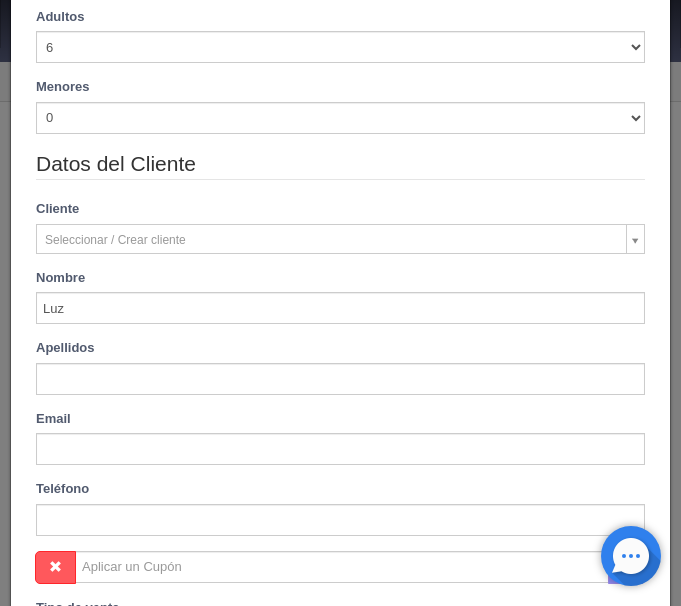type on "Morales" 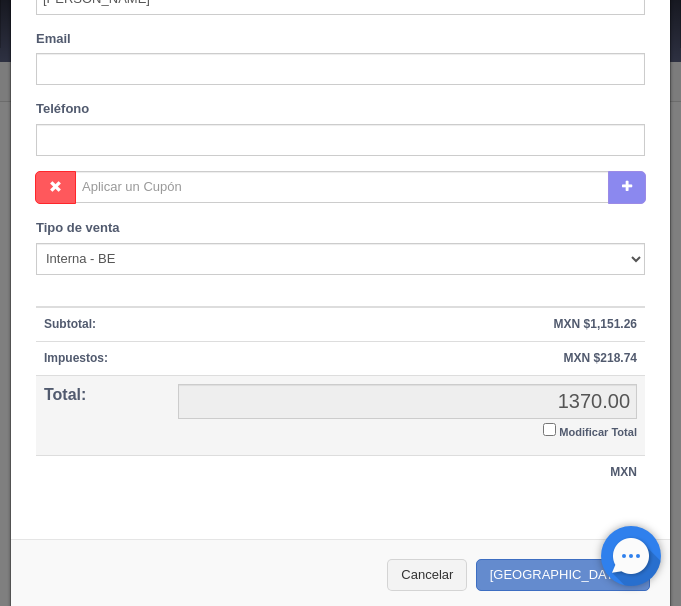 scroll, scrollTop: 815, scrollLeft: 0, axis: vertical 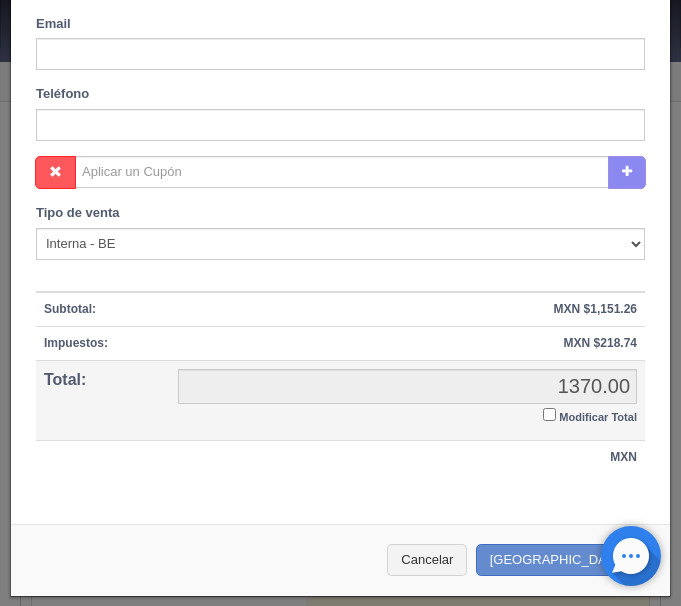 click on "Modificar Total" at bounding box center [549, 414] 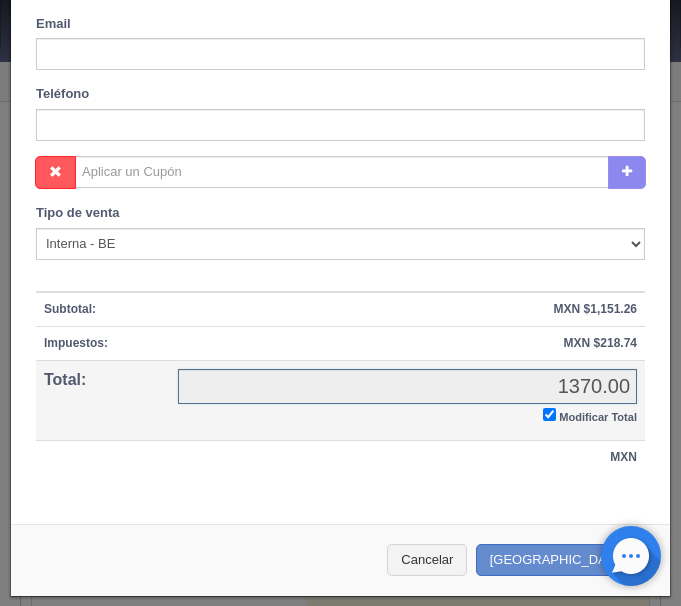 checkbox on "true" 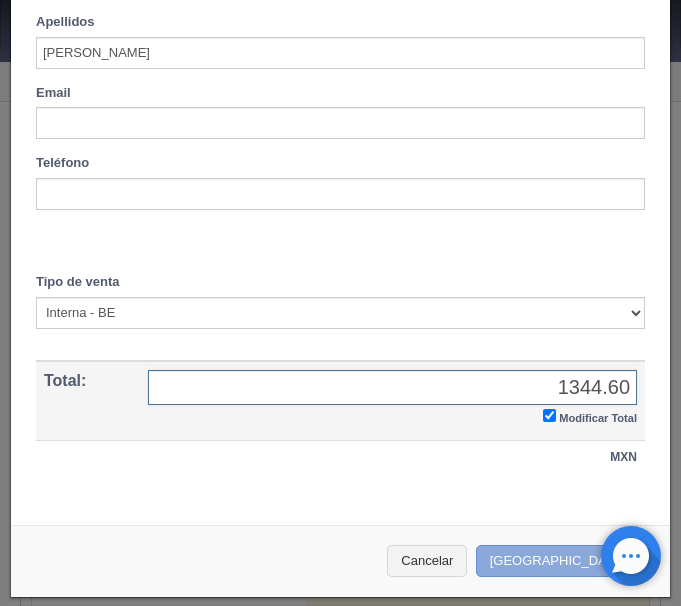 type on "1344.60" 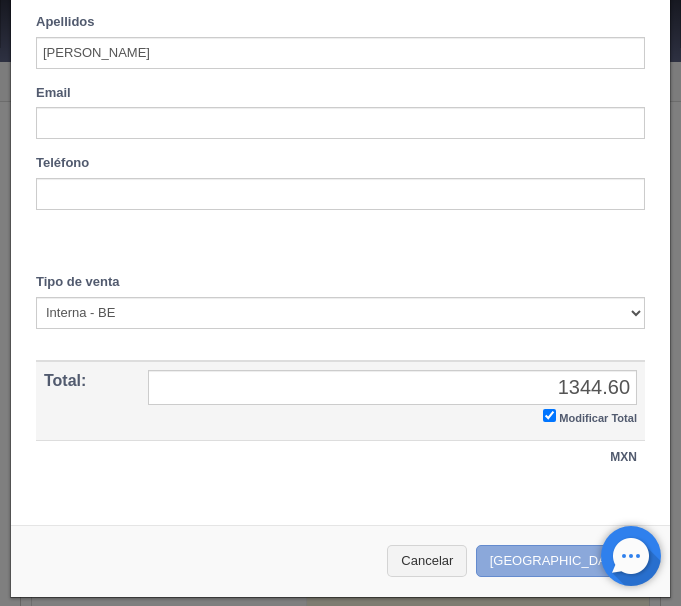 click on "[GEOGRAPHIC_DATA]" at bounding box center (563, 561) 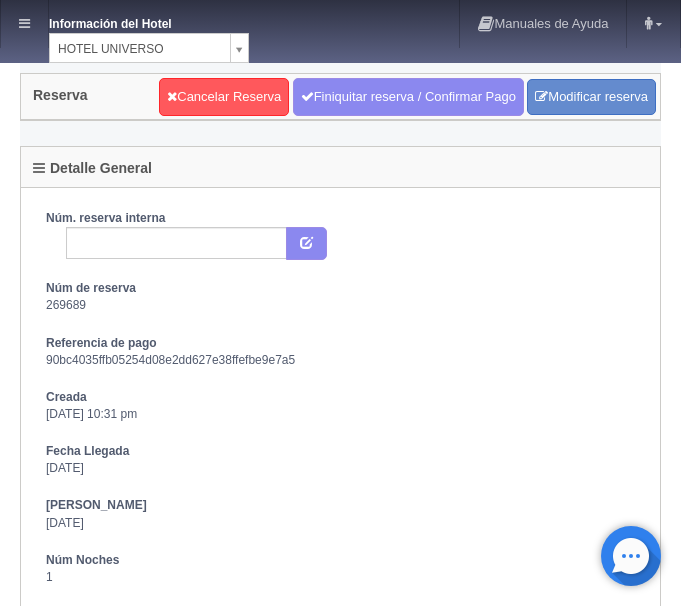scroll, scrollTop: 0, scrollLeft: 0, axis: both 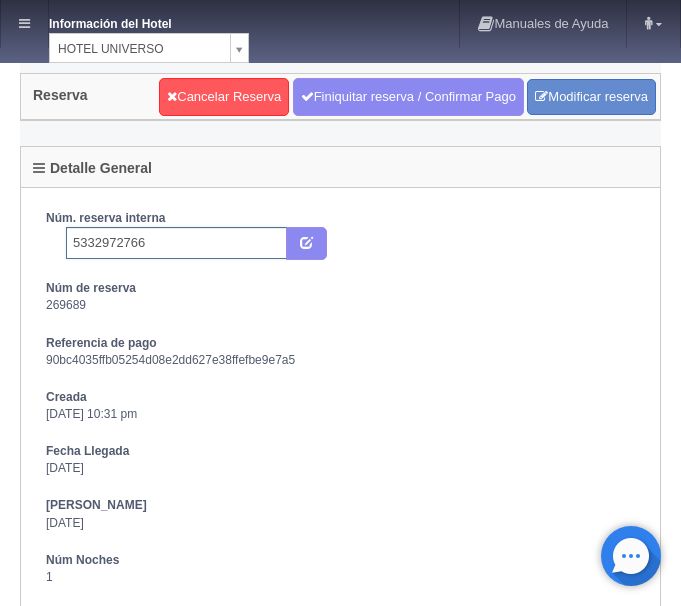 click on "5332972766" at bounding box center [176, 243] 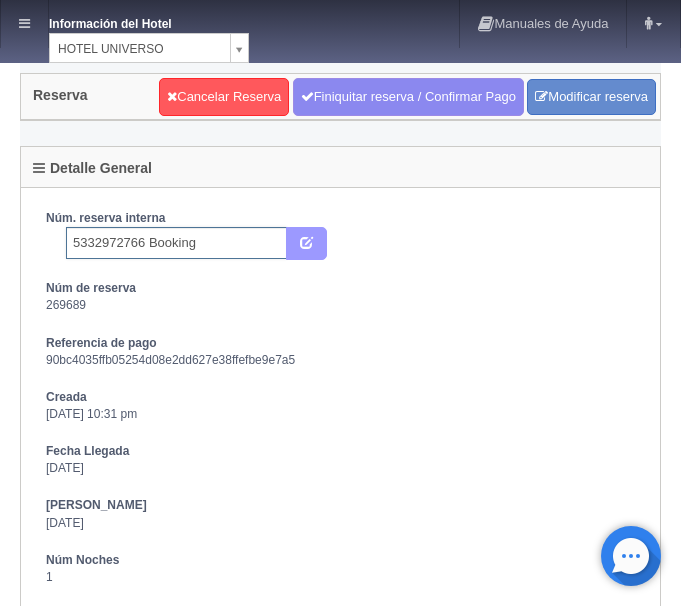 type on "5332972766 Booking" 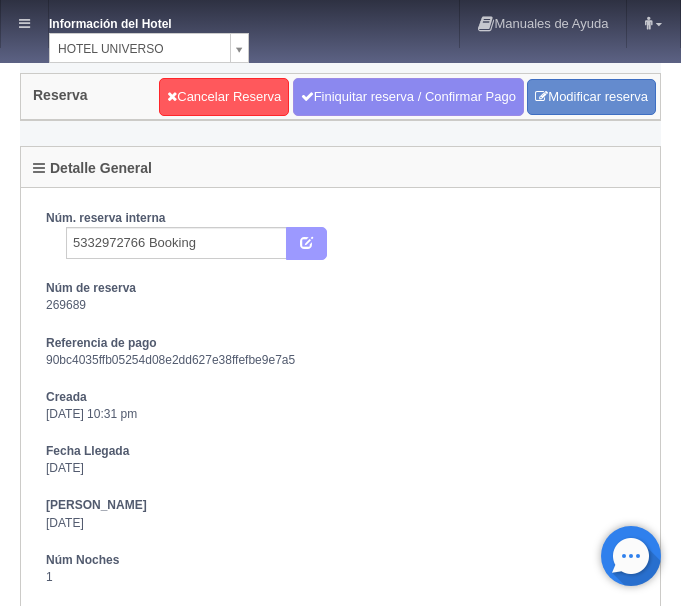 click at bounding box center [306, 244] 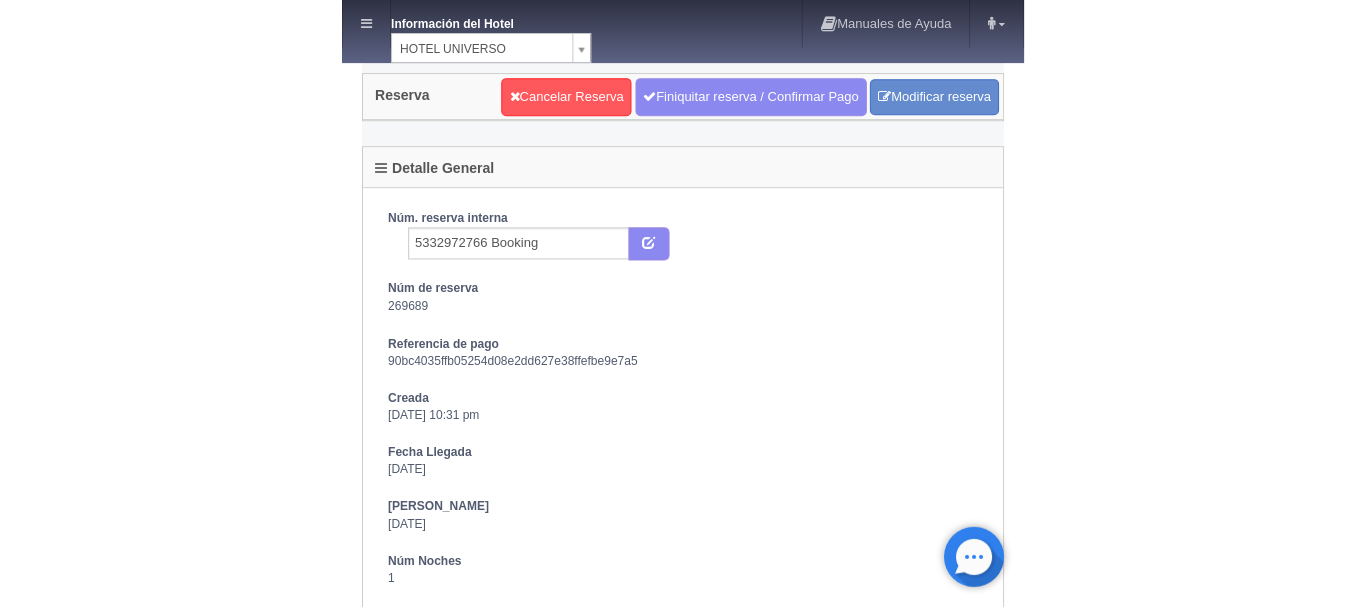 scroll, scrollTop: 0, scrollLeft: 0, axis: both 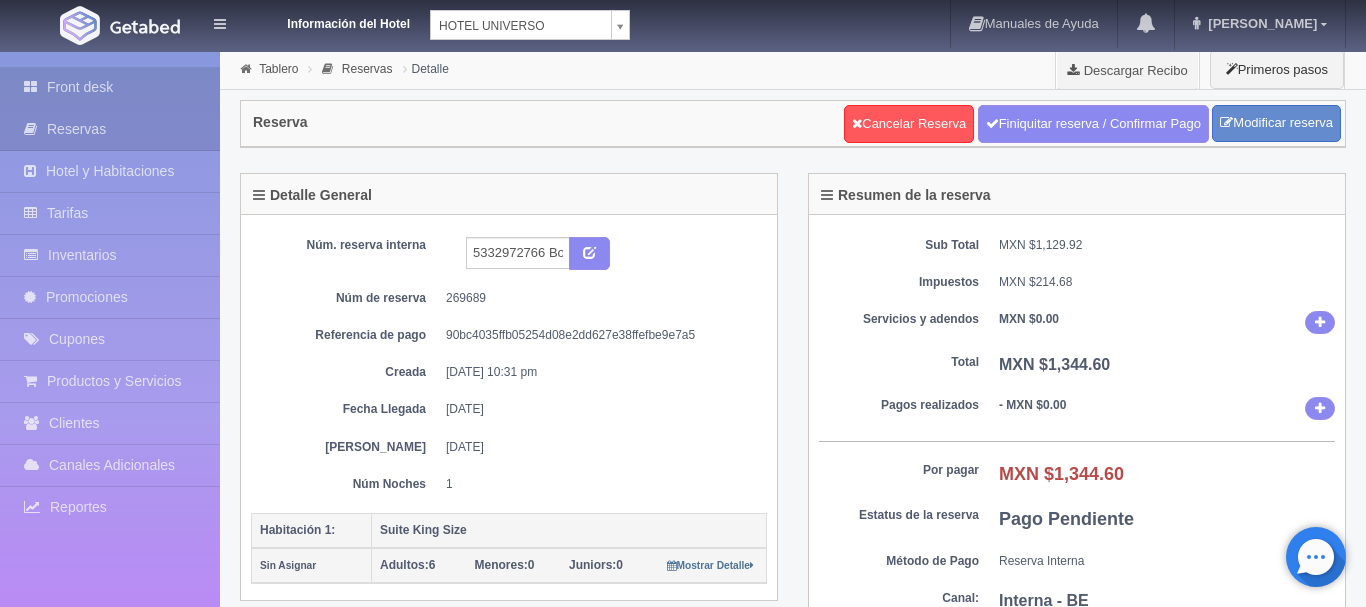 click on "Front desk" at bounding box center (110, 87) 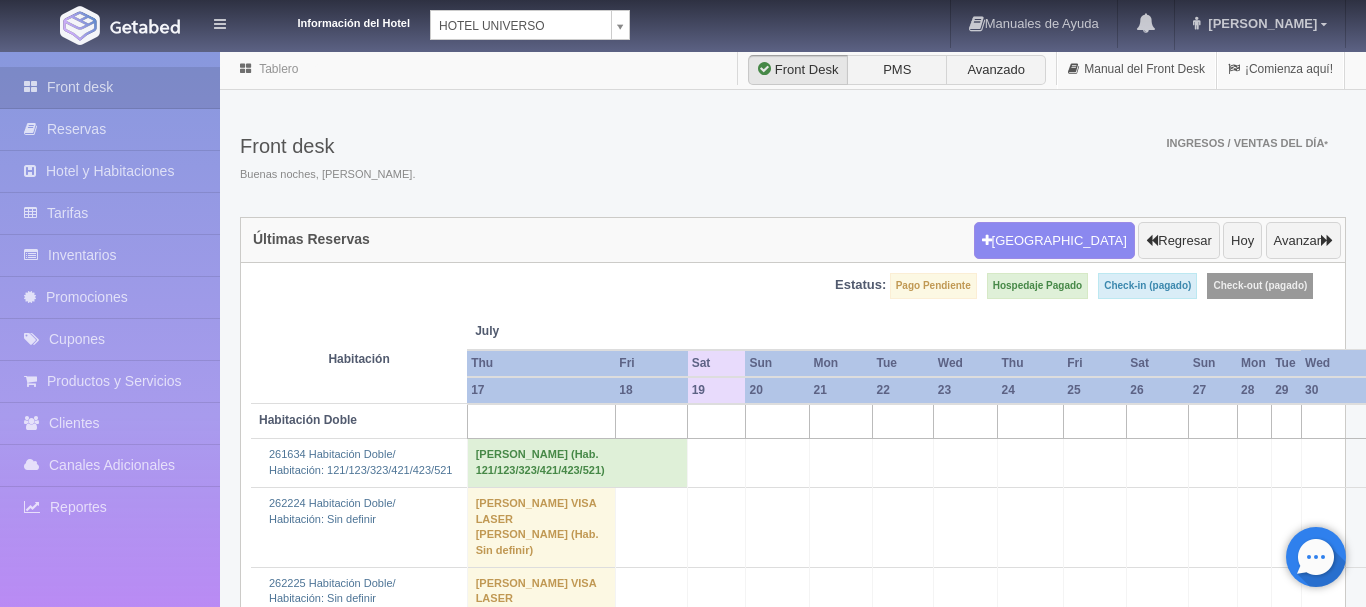 scroll, scrollTop: 0, scrollLeft: 0, axis: both 